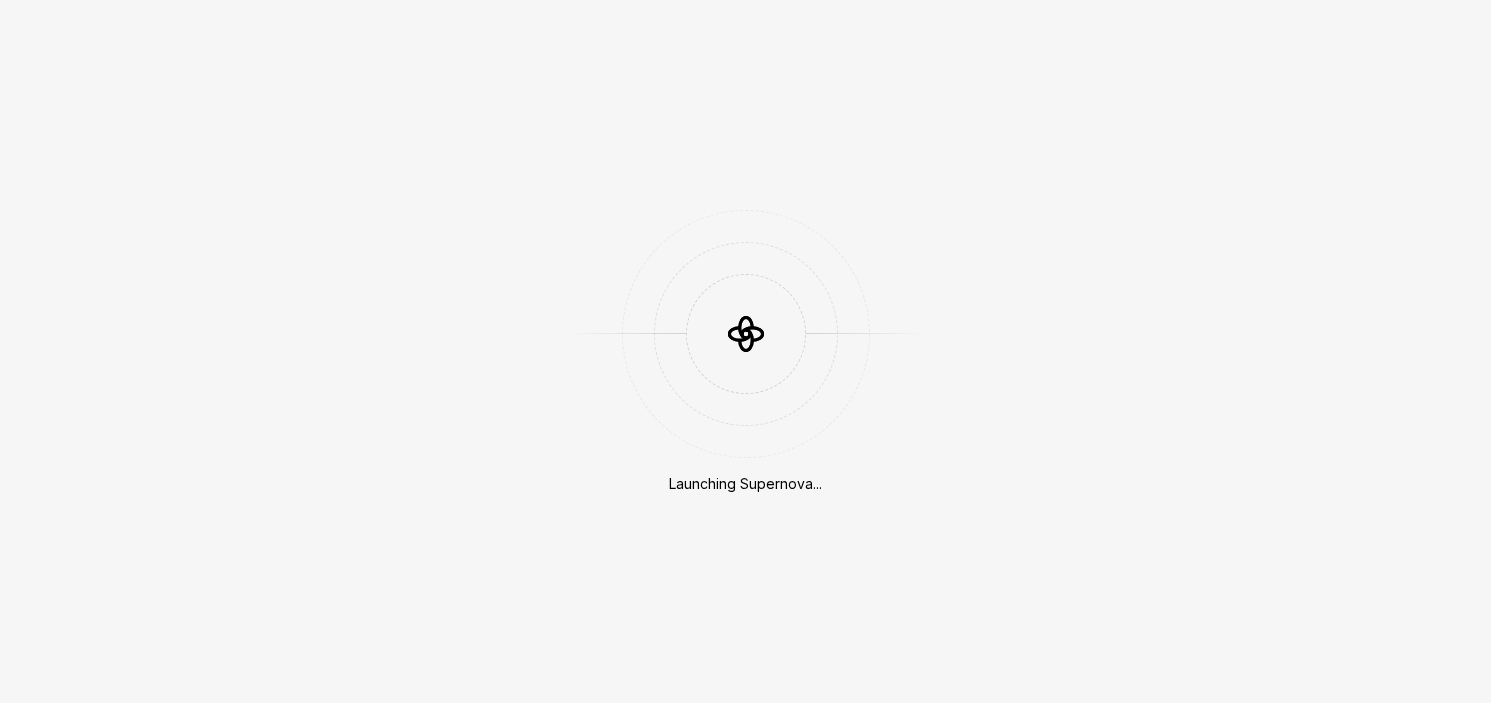 scroll, scrollTop: 0, scrollLeft: 0, axis: both 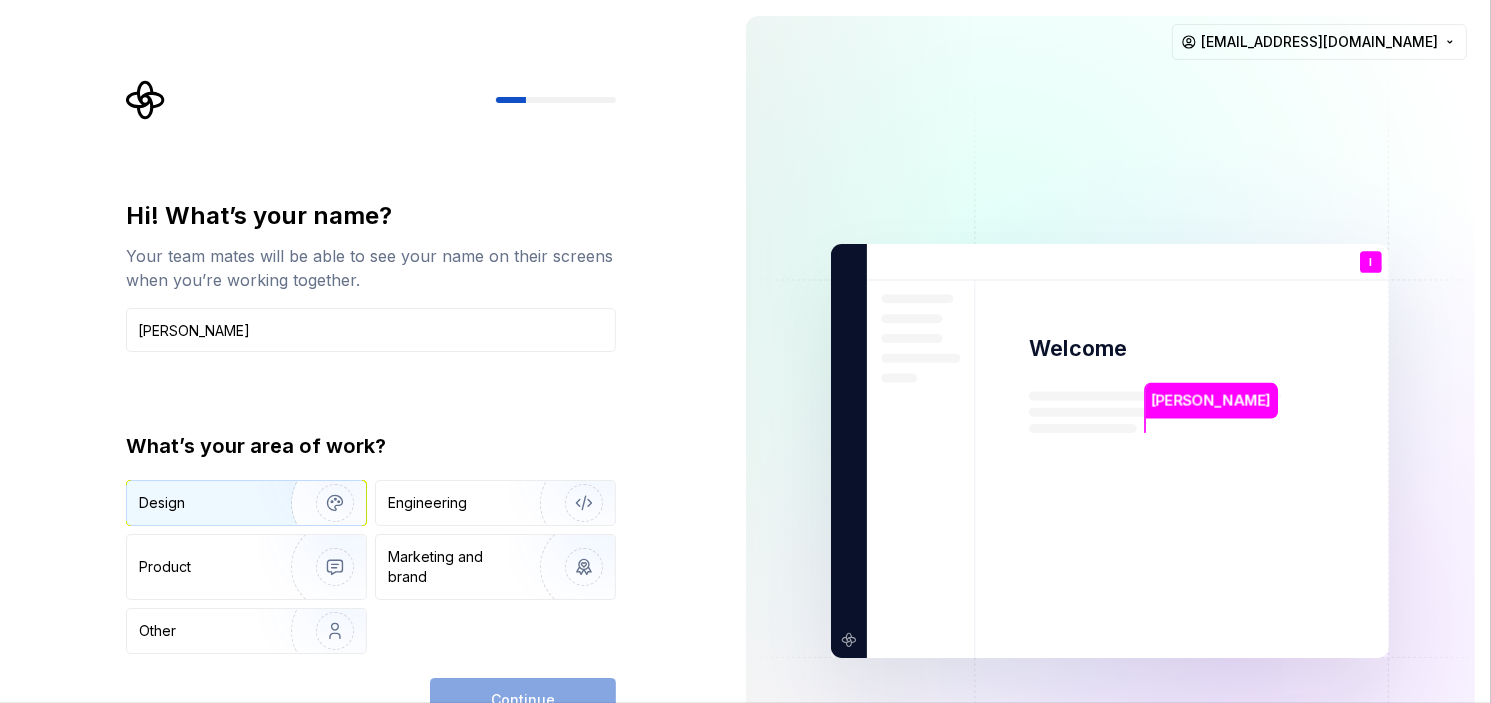 type on "liem" 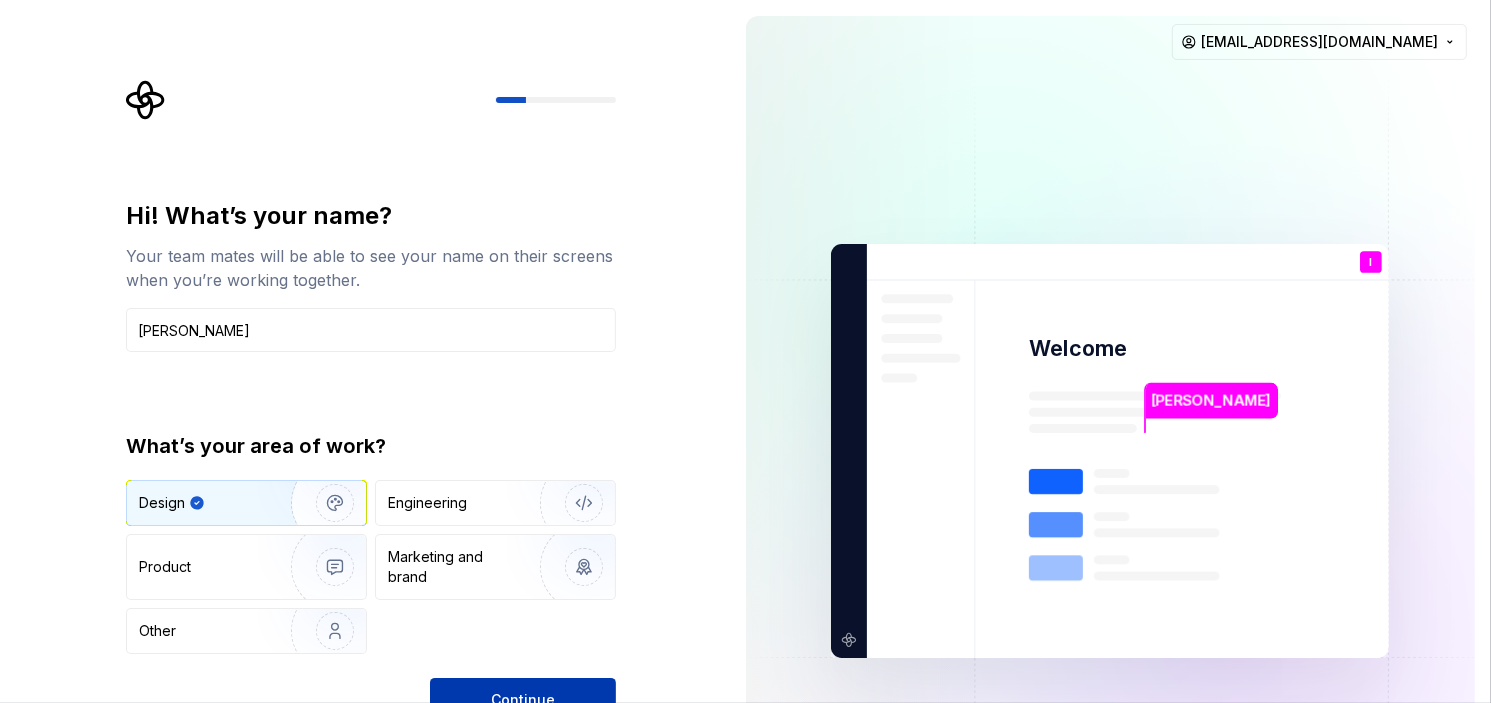 click on "Continue" at bounding box center (523, 700) 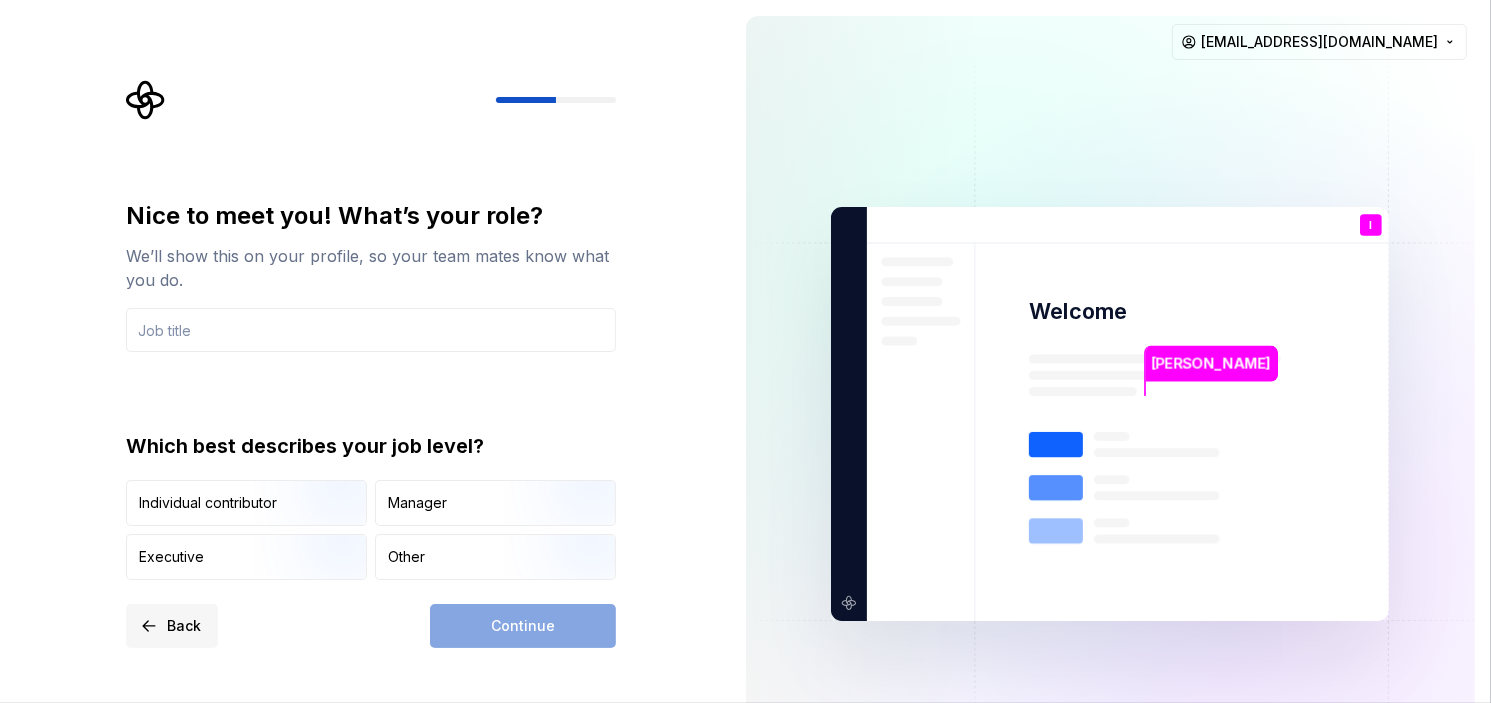 click on "Back" at bounding box center (184, 626) 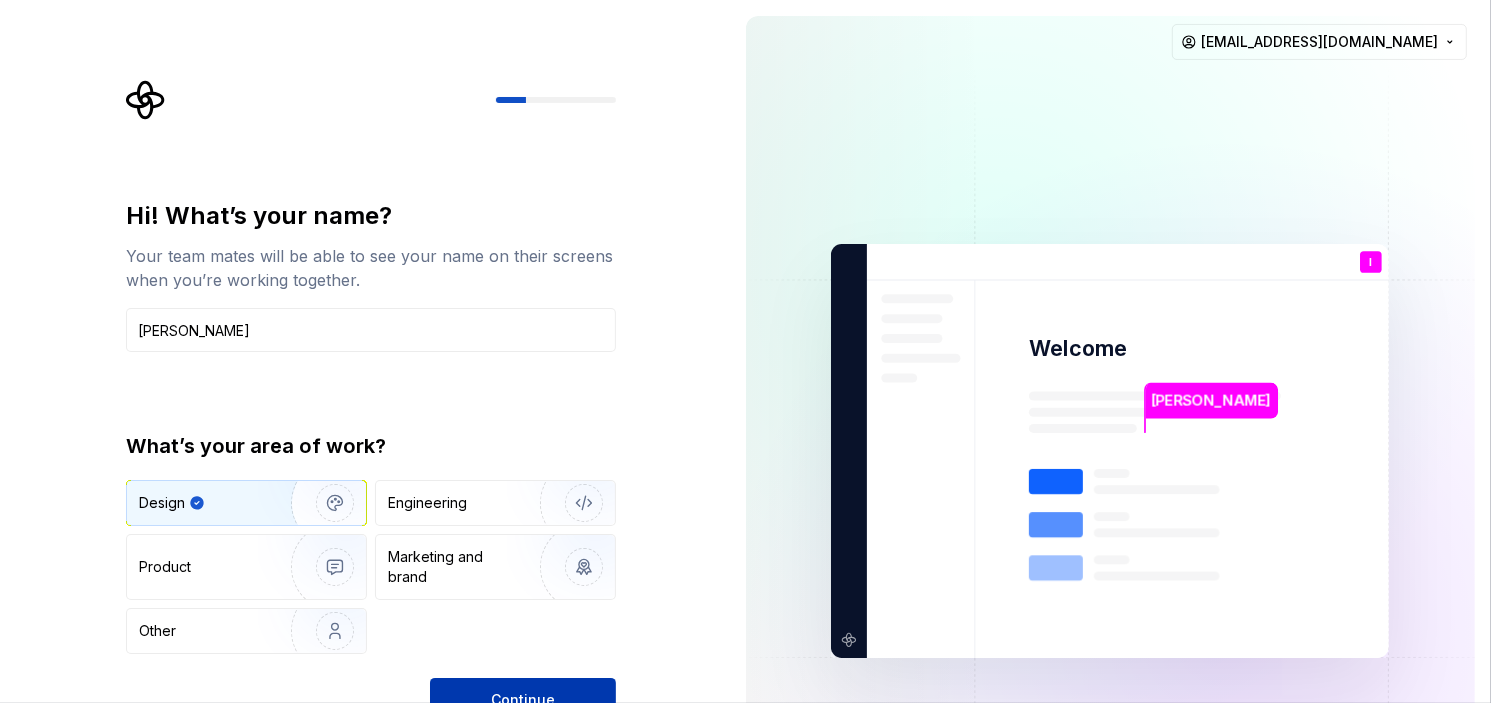 click on "Continue" at bounding box center [523, 700] 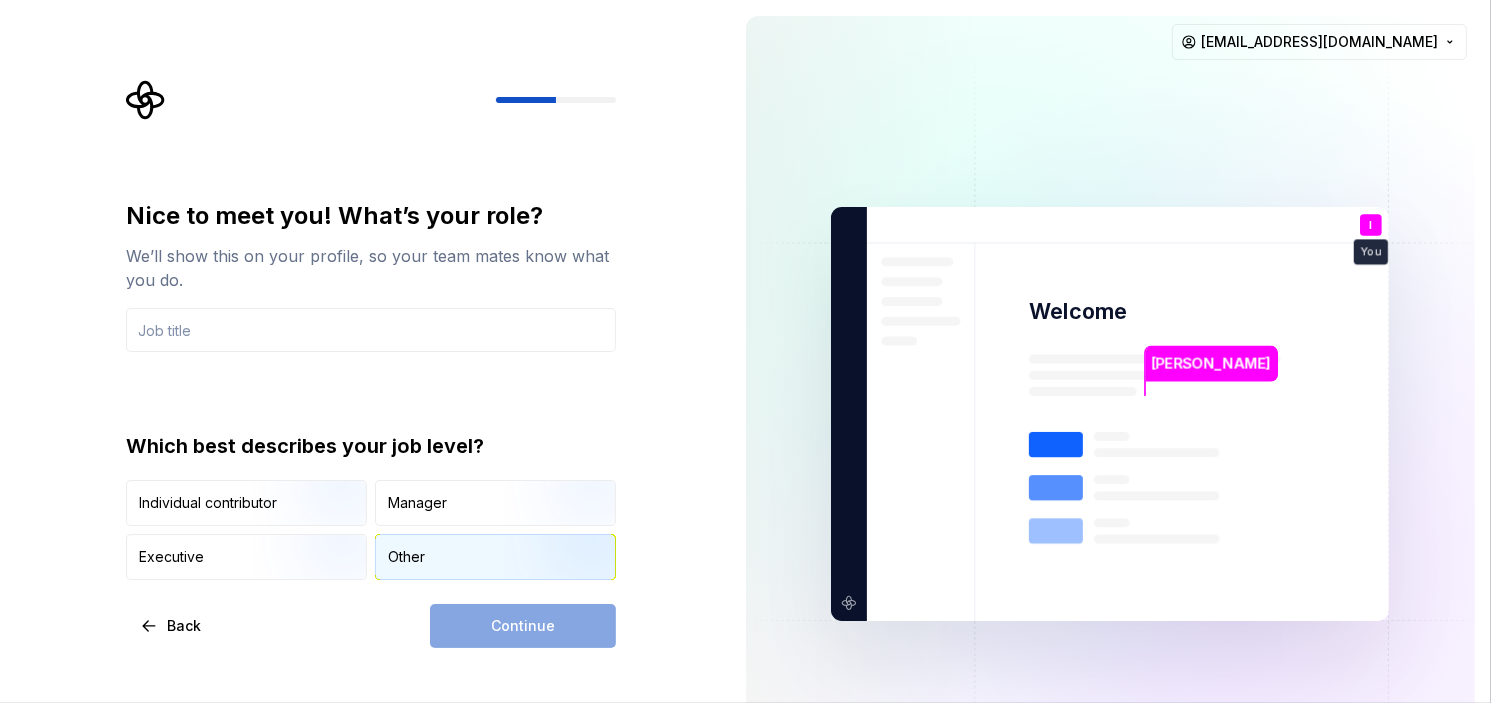 click on "Other" at bounding box center [495, 557] 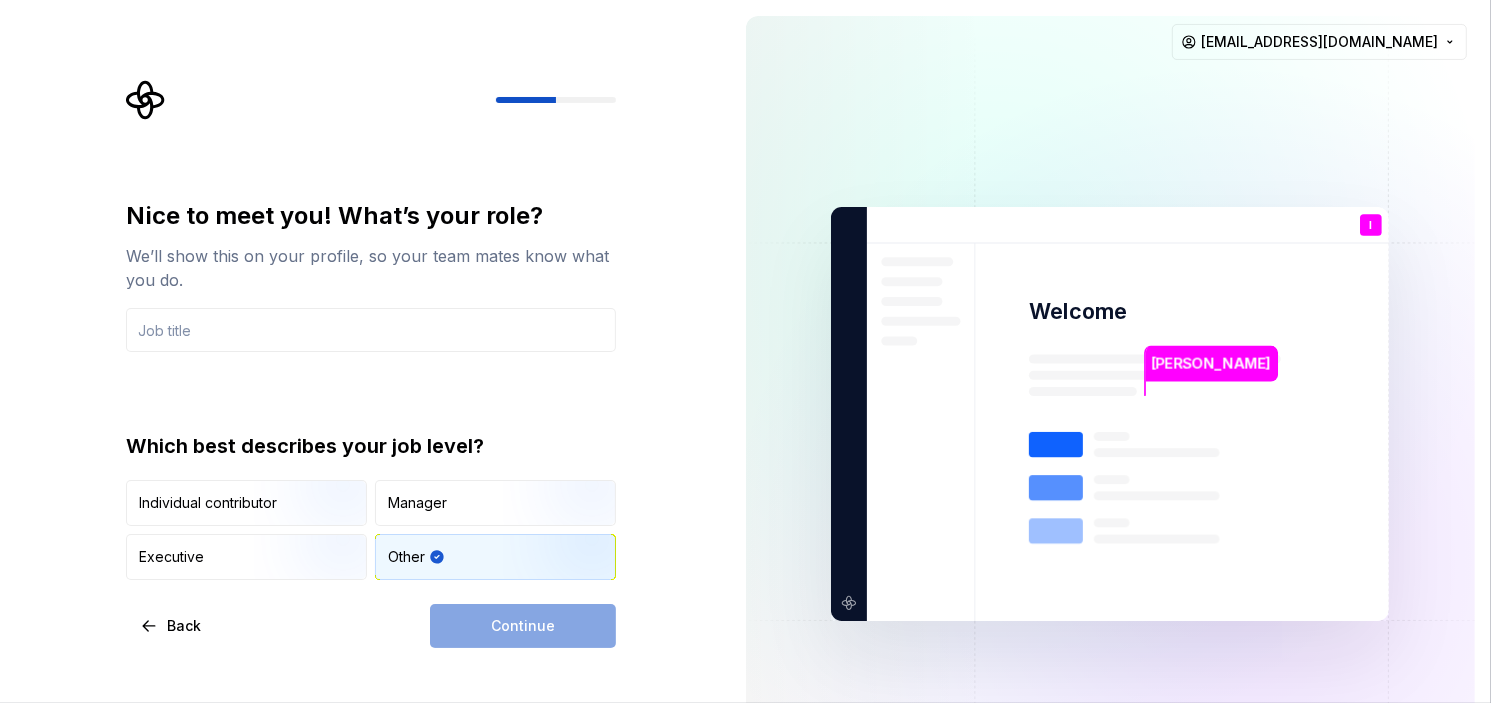 click on "Continue" at bounding box center (523, 626) 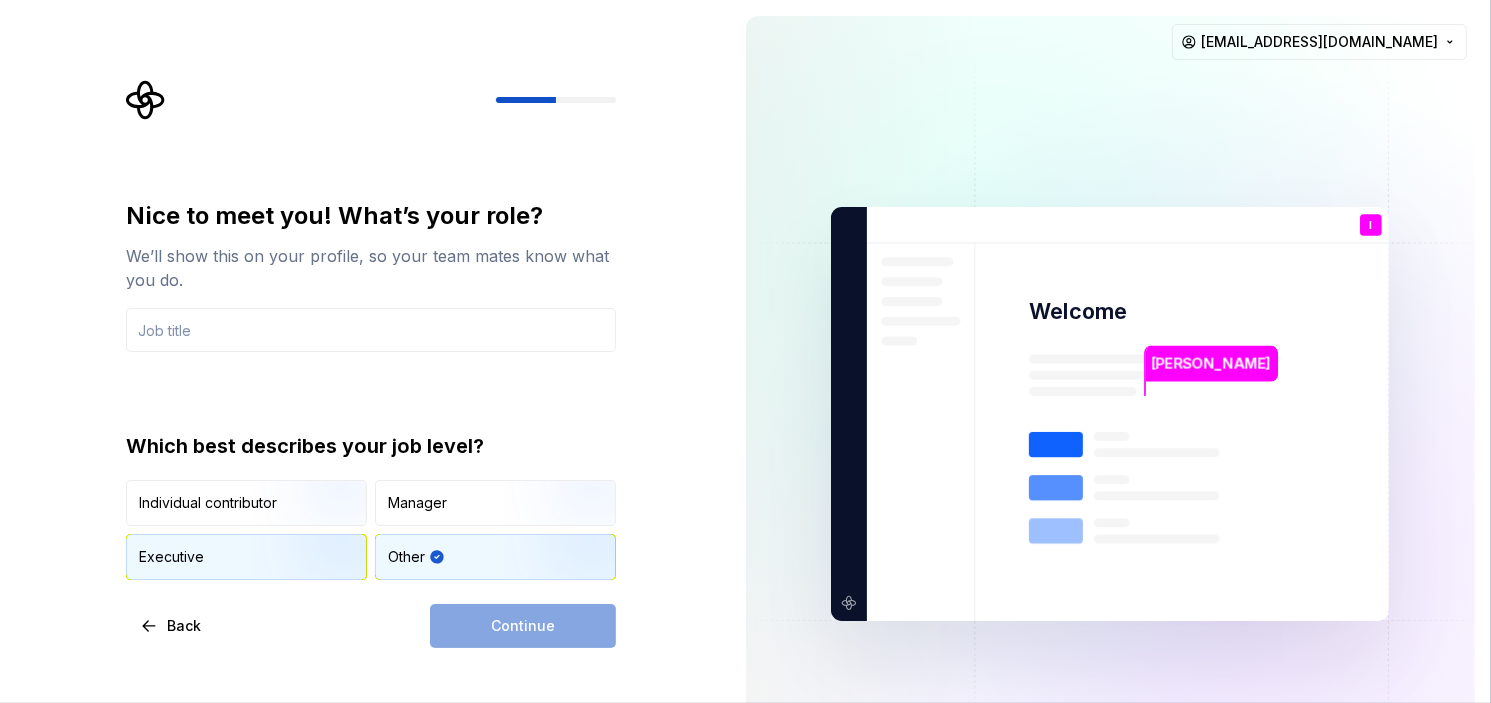 click on "Executive" at bounding box center (246, 557) 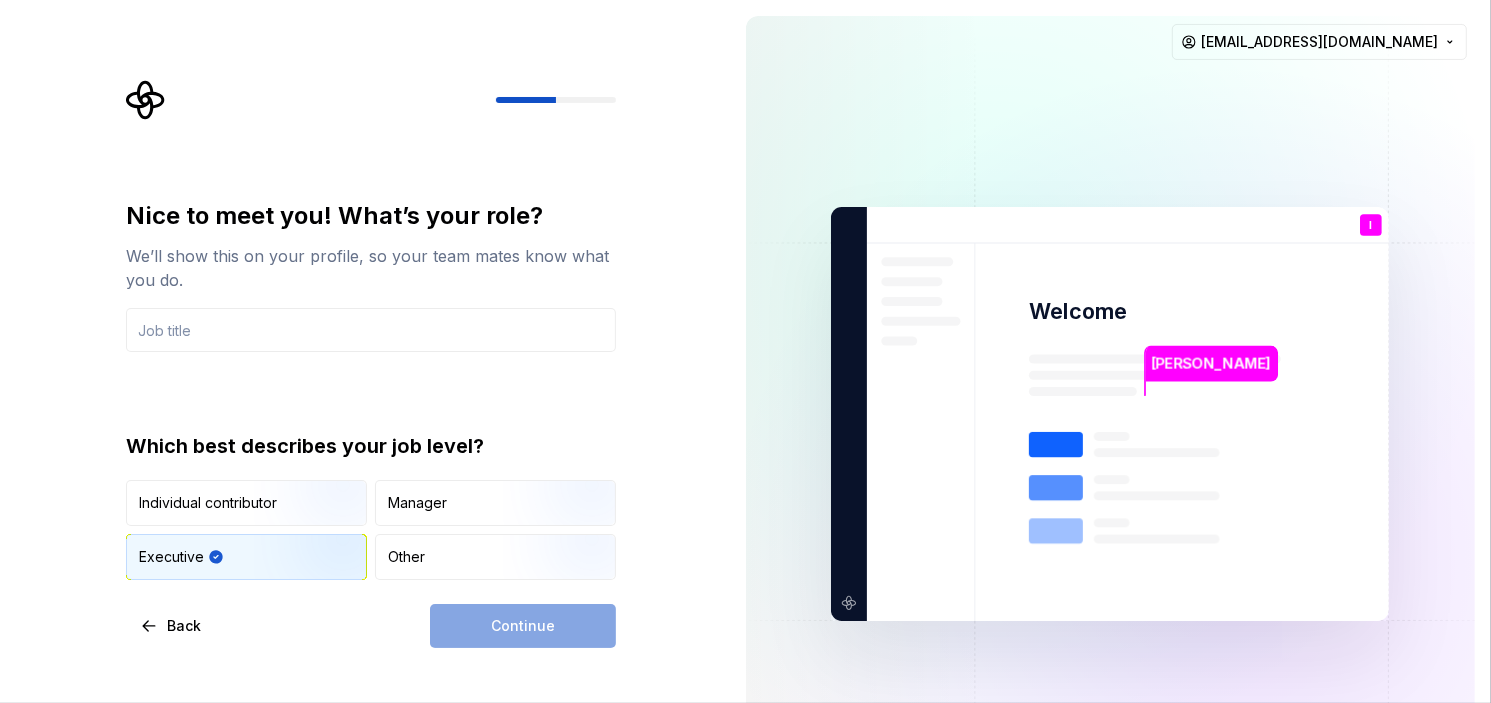 click on "Continue" at bounding box center (523, 626) 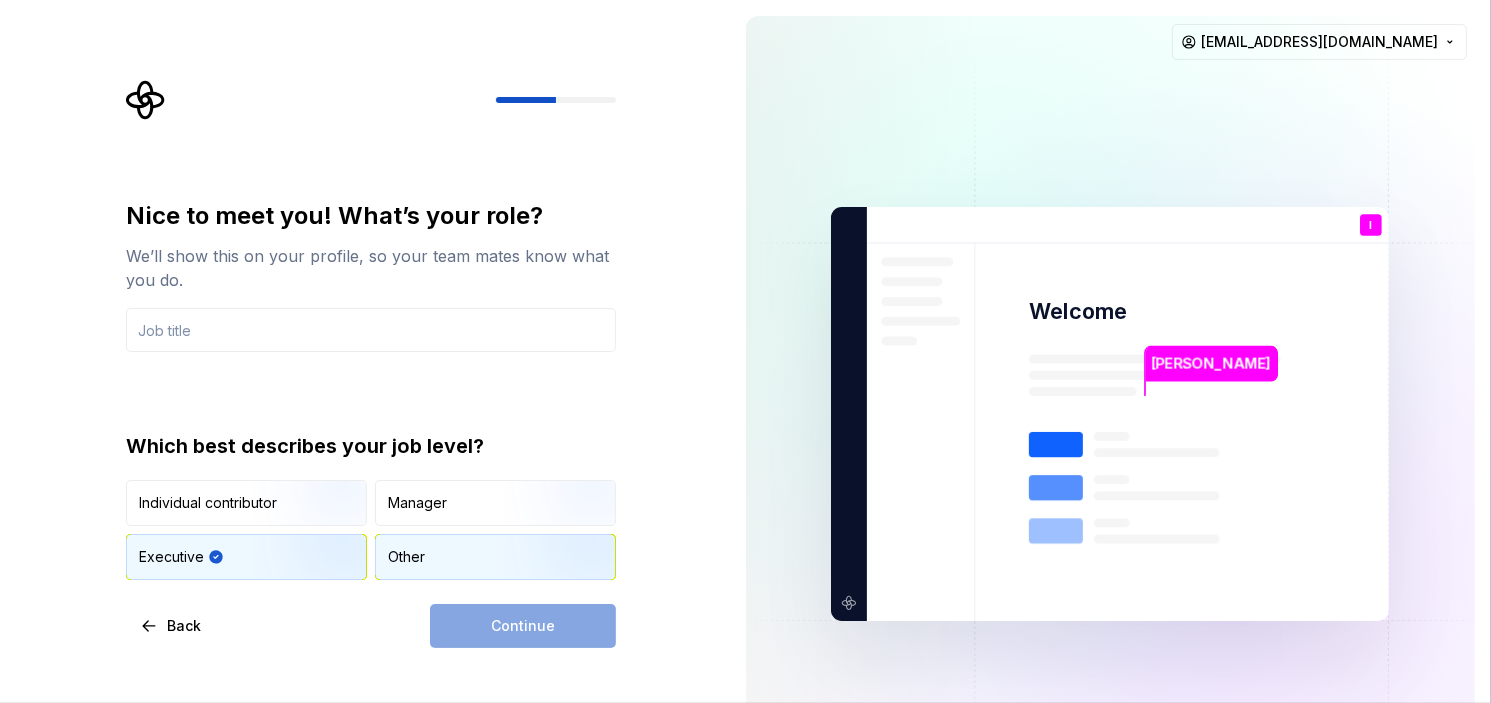 click on "Other" at bounding box center (495, 557) 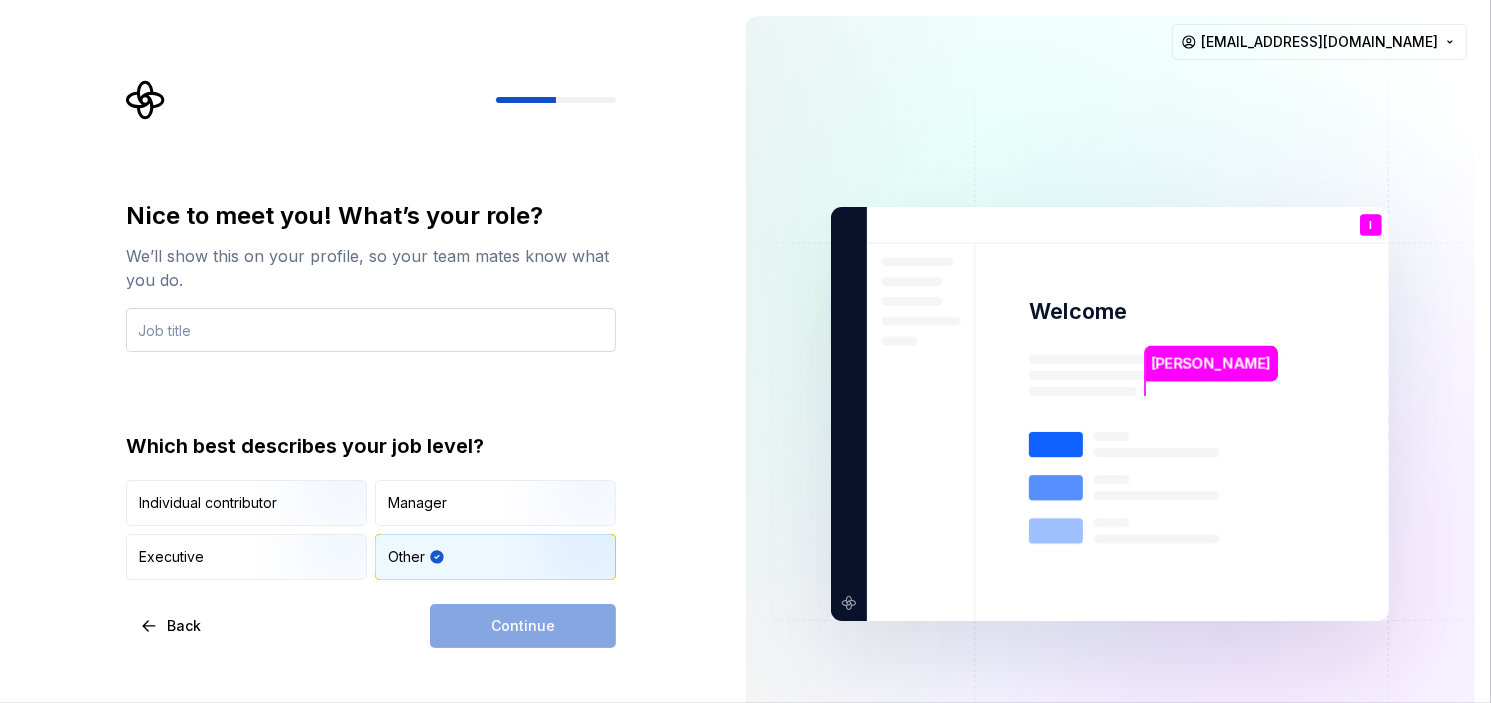 click at bounding box center [371, 330] 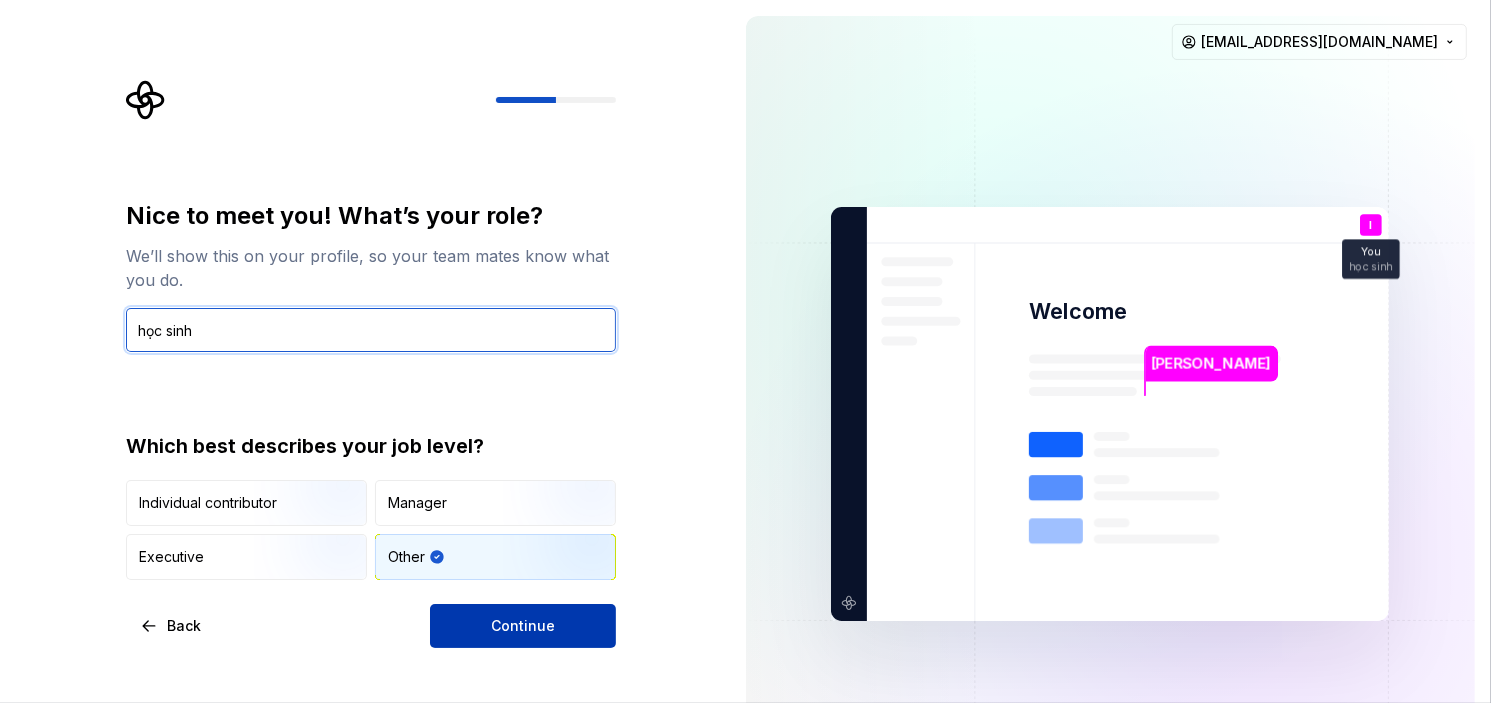 type on "học sinh" 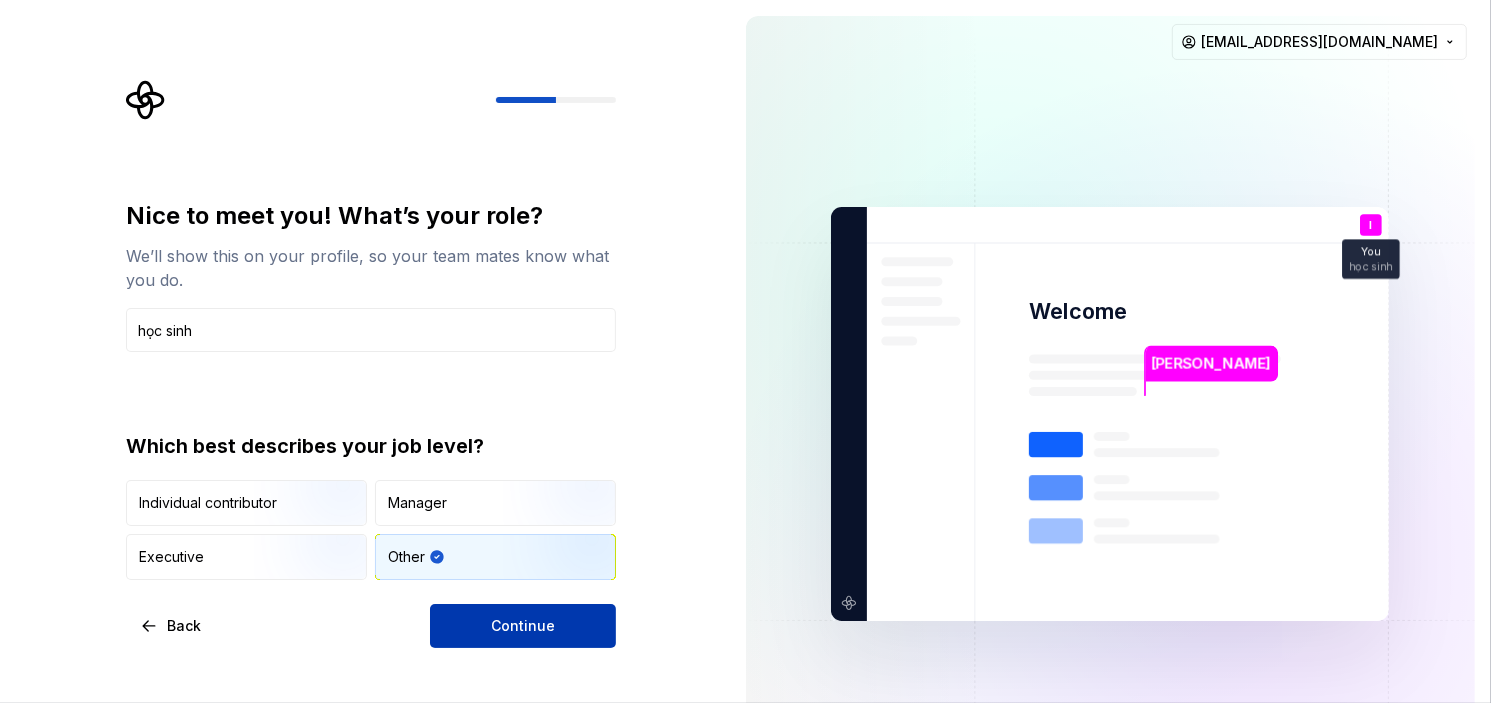 click on "Continue" at bounding box center (523, 626) 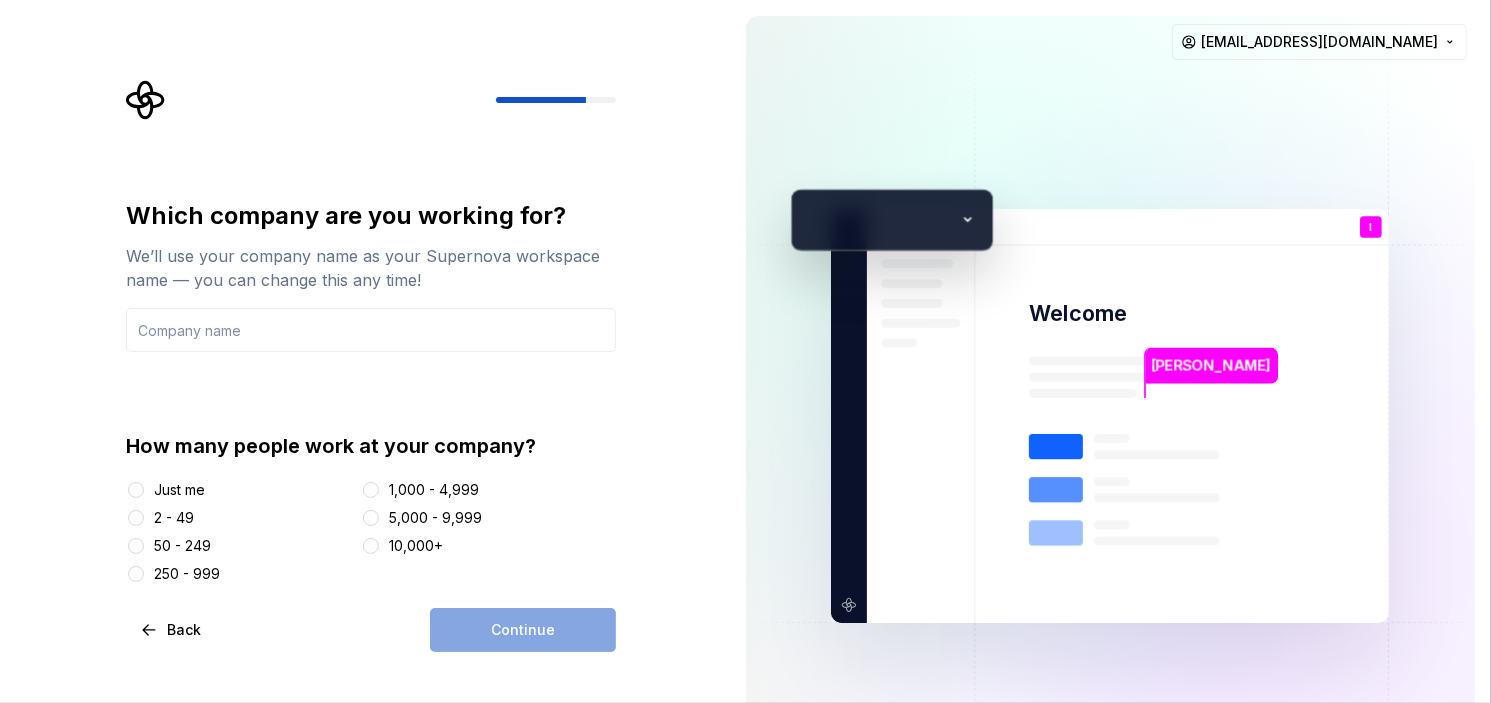 click on "50 - 249" at bounding box center (182, 546) 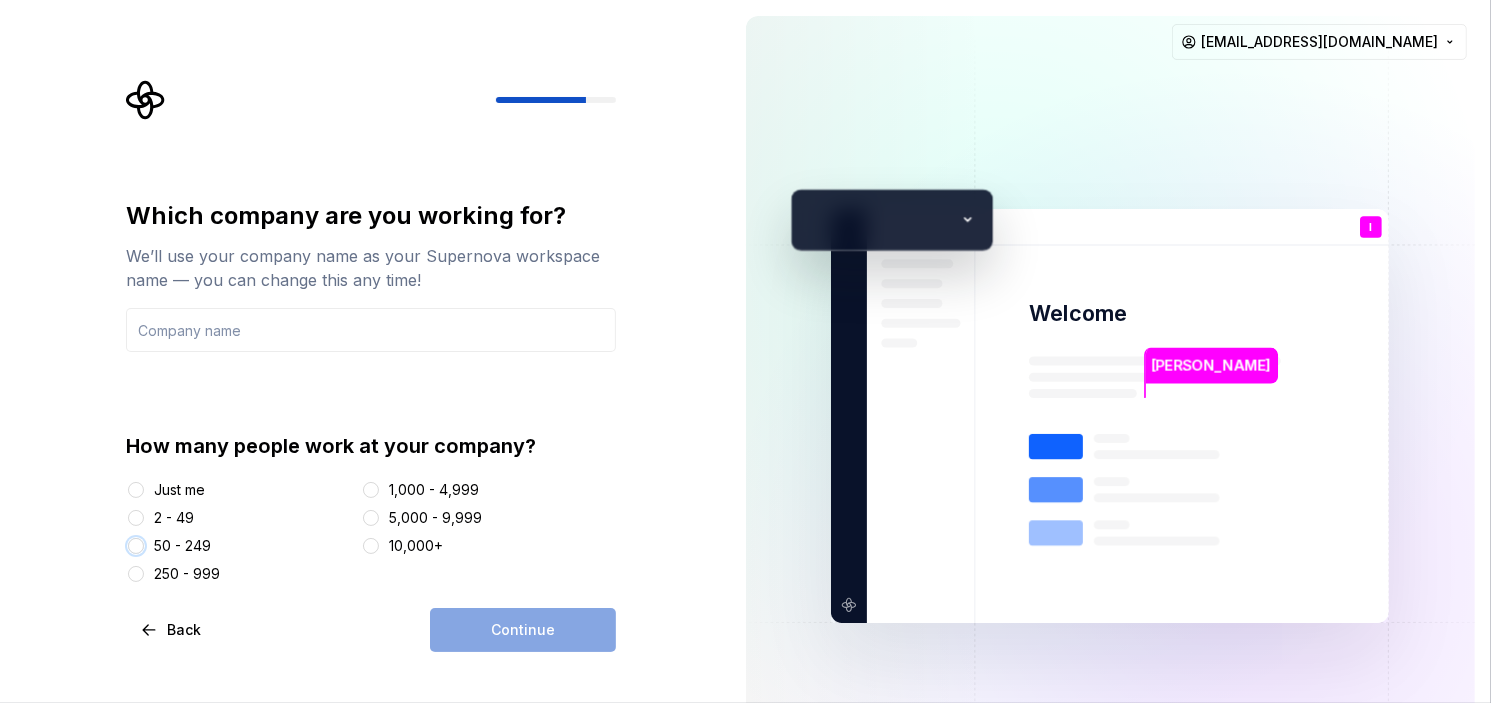 click on "50 - 249" at bounding box center [136, 546] 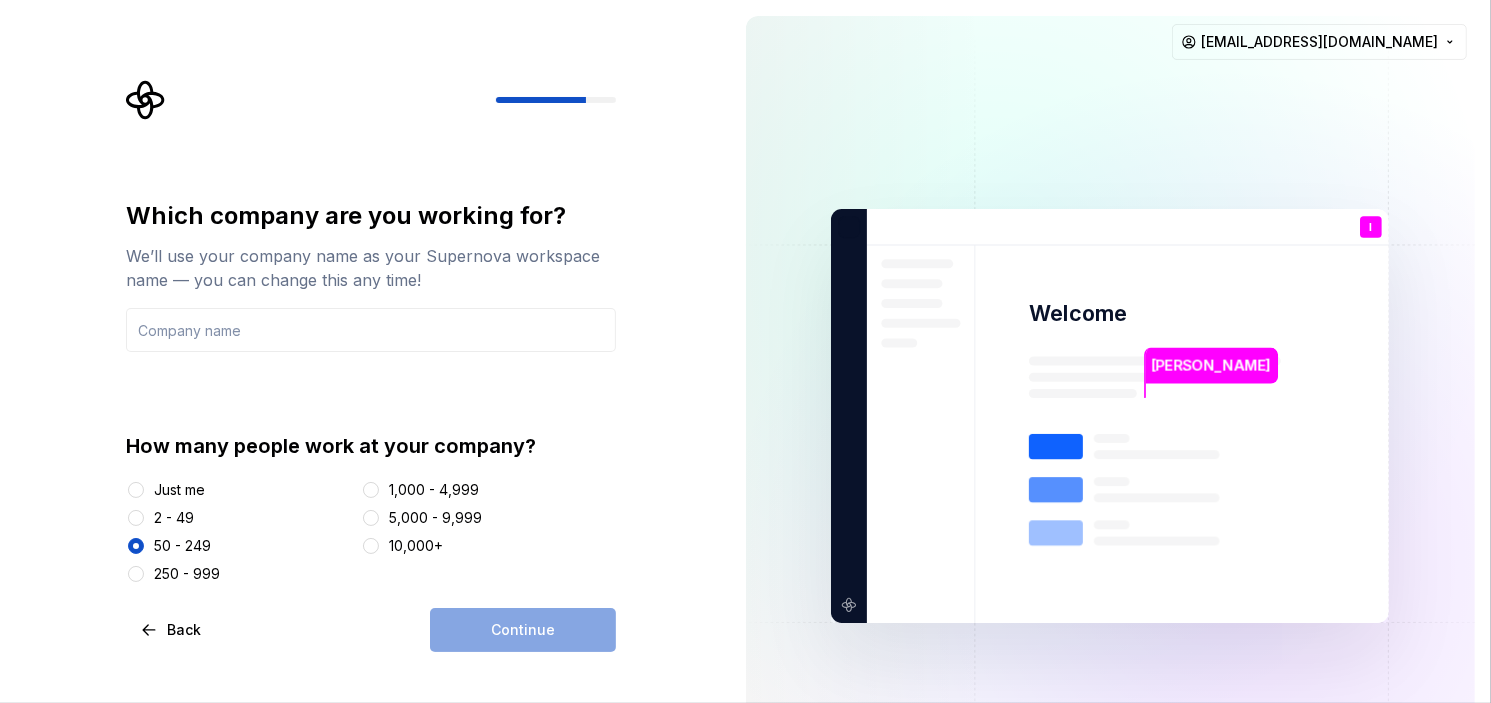 click on "Continue" at bounding box center (523, 630) 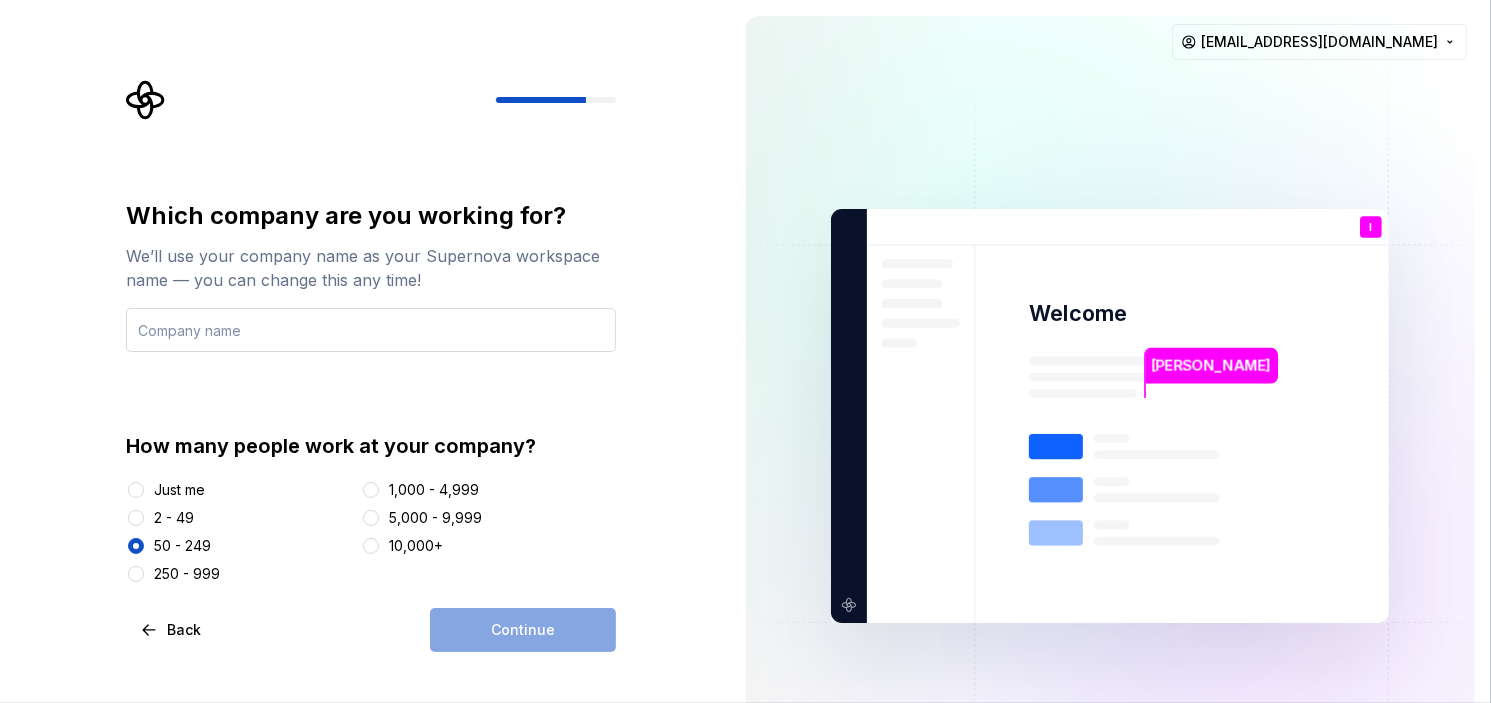 click at bounding box center (371, 330) 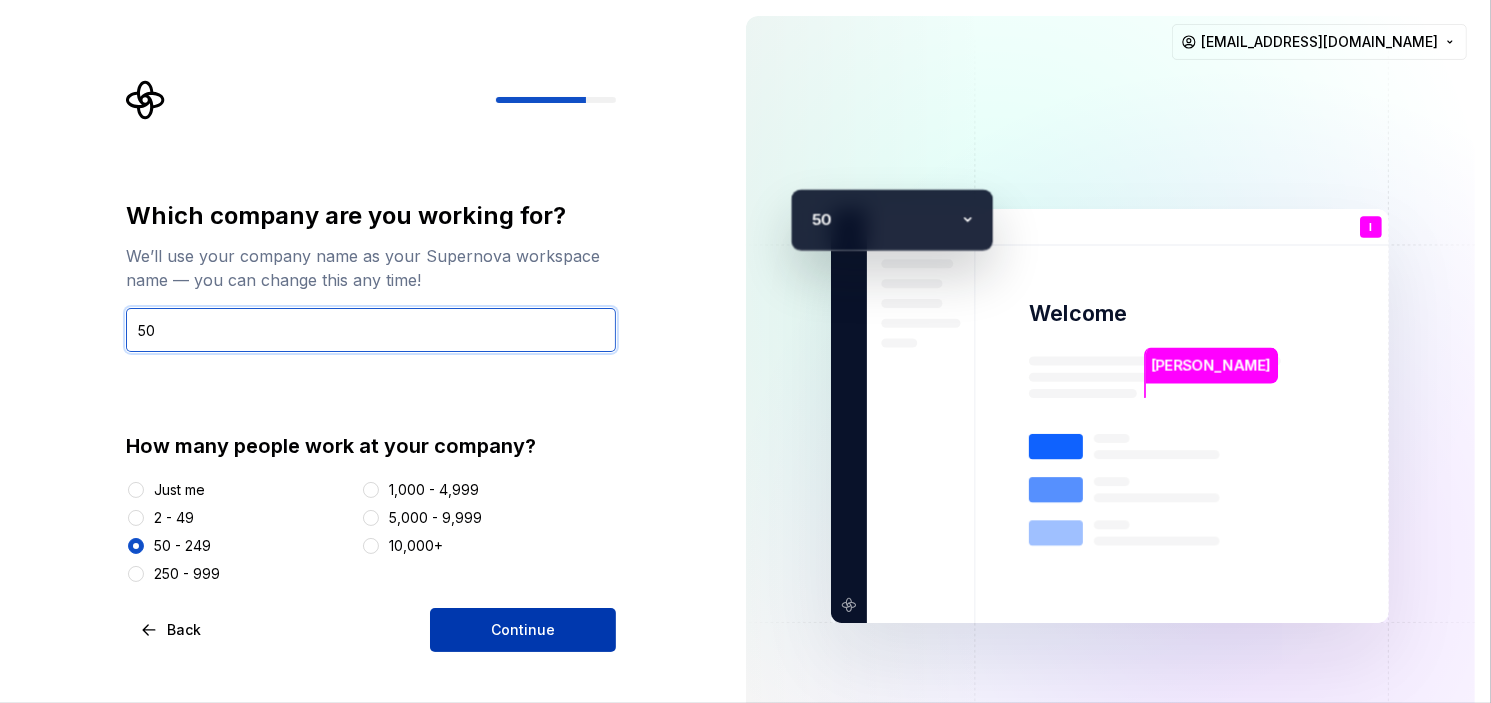 type on "50" 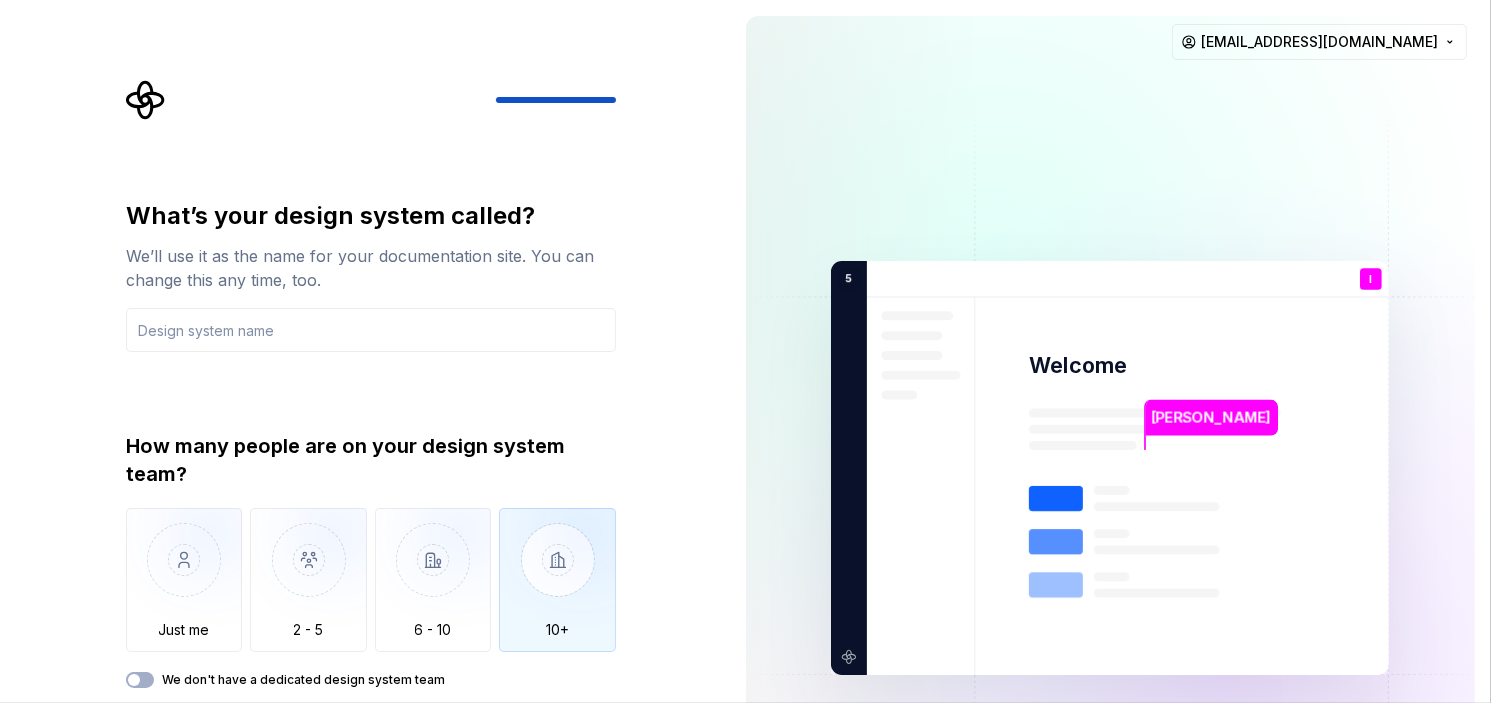 click at bounding box center (557, 575) 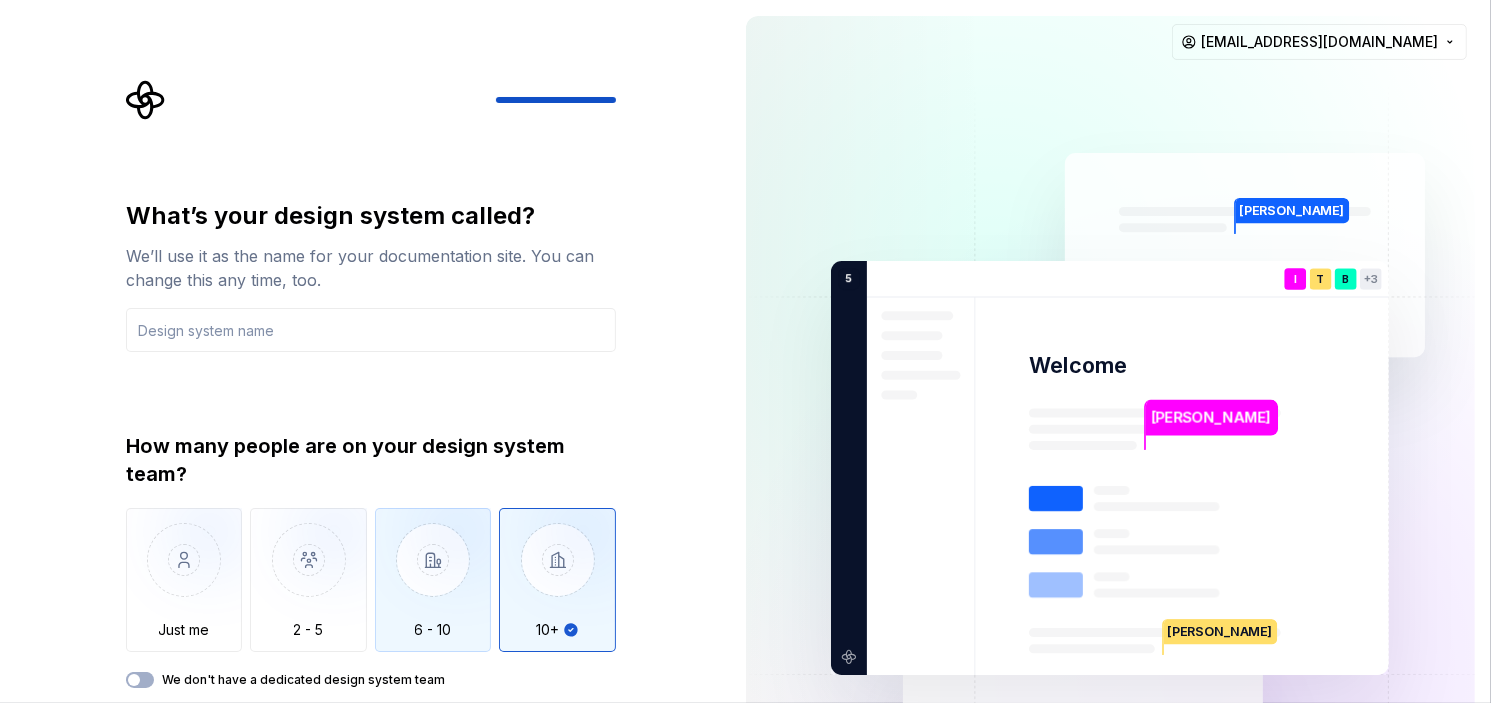 click at bounding box center [433, 575] 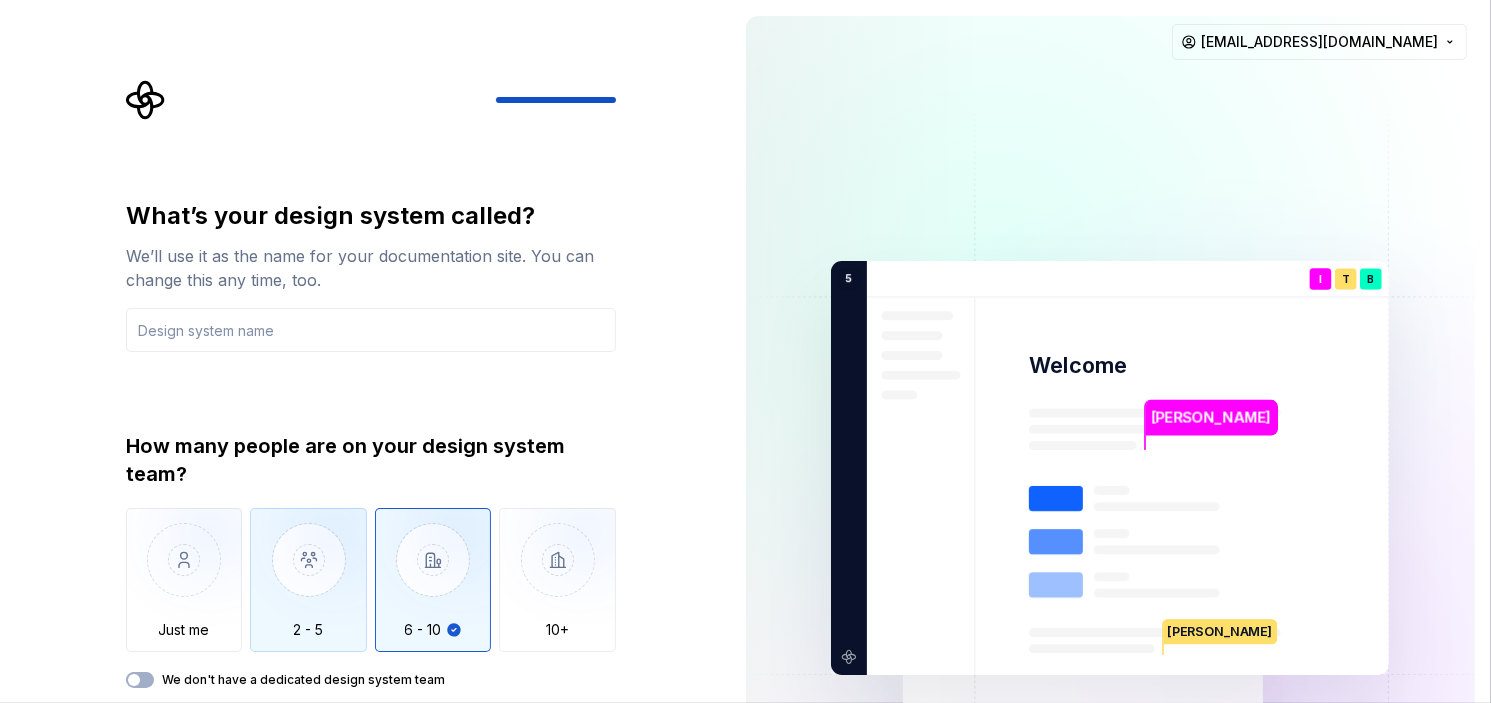 click at bounding box center (308, 575) 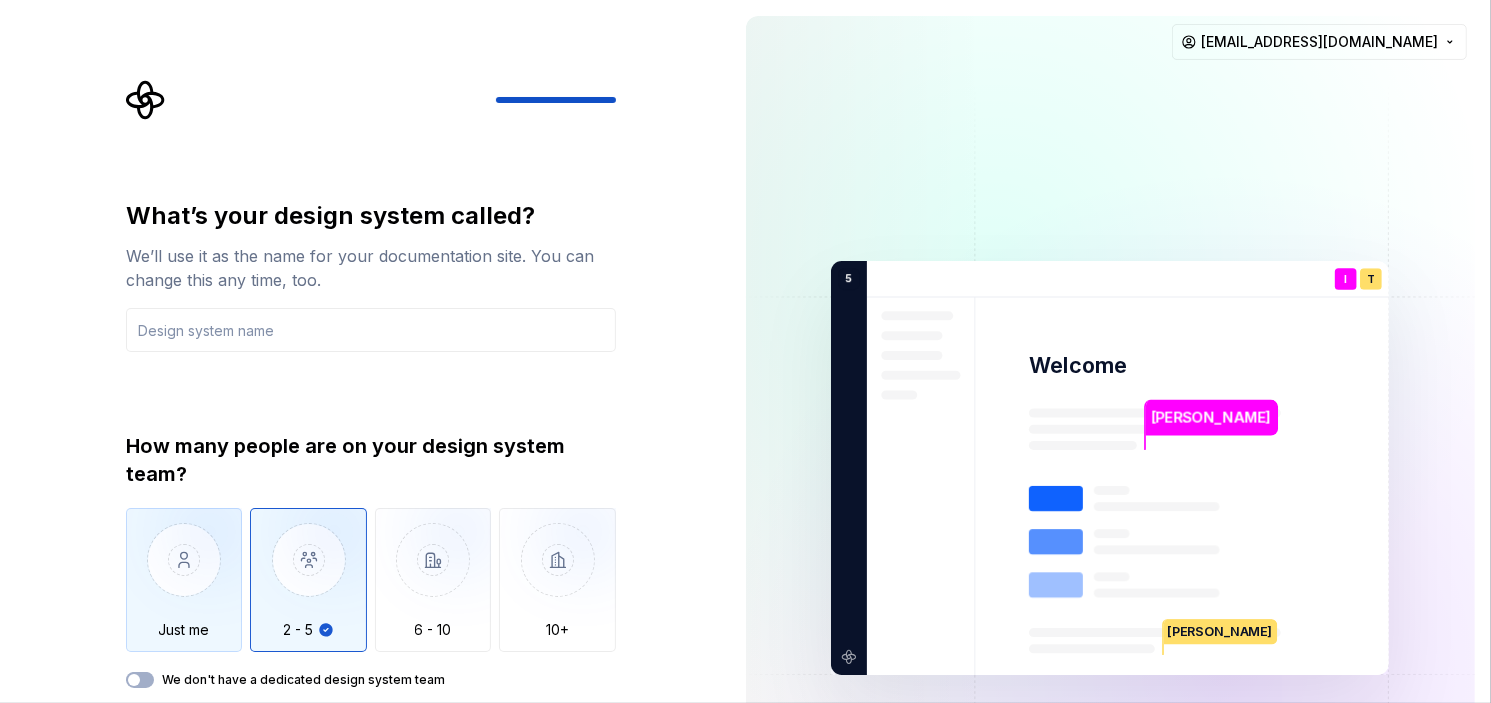 click at bounding box center (184, 575) 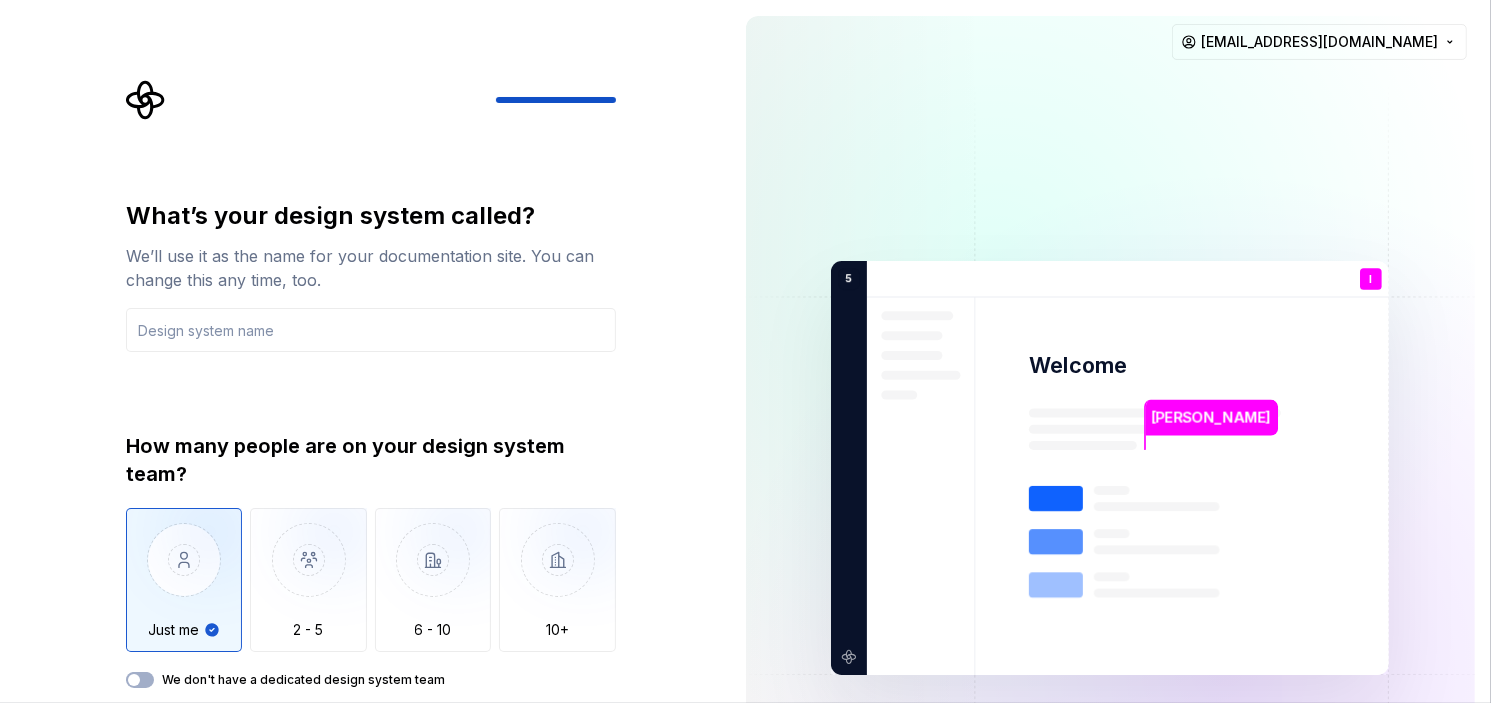click on "We don't have a dedicated design system team" at bounding box center (303, 680) 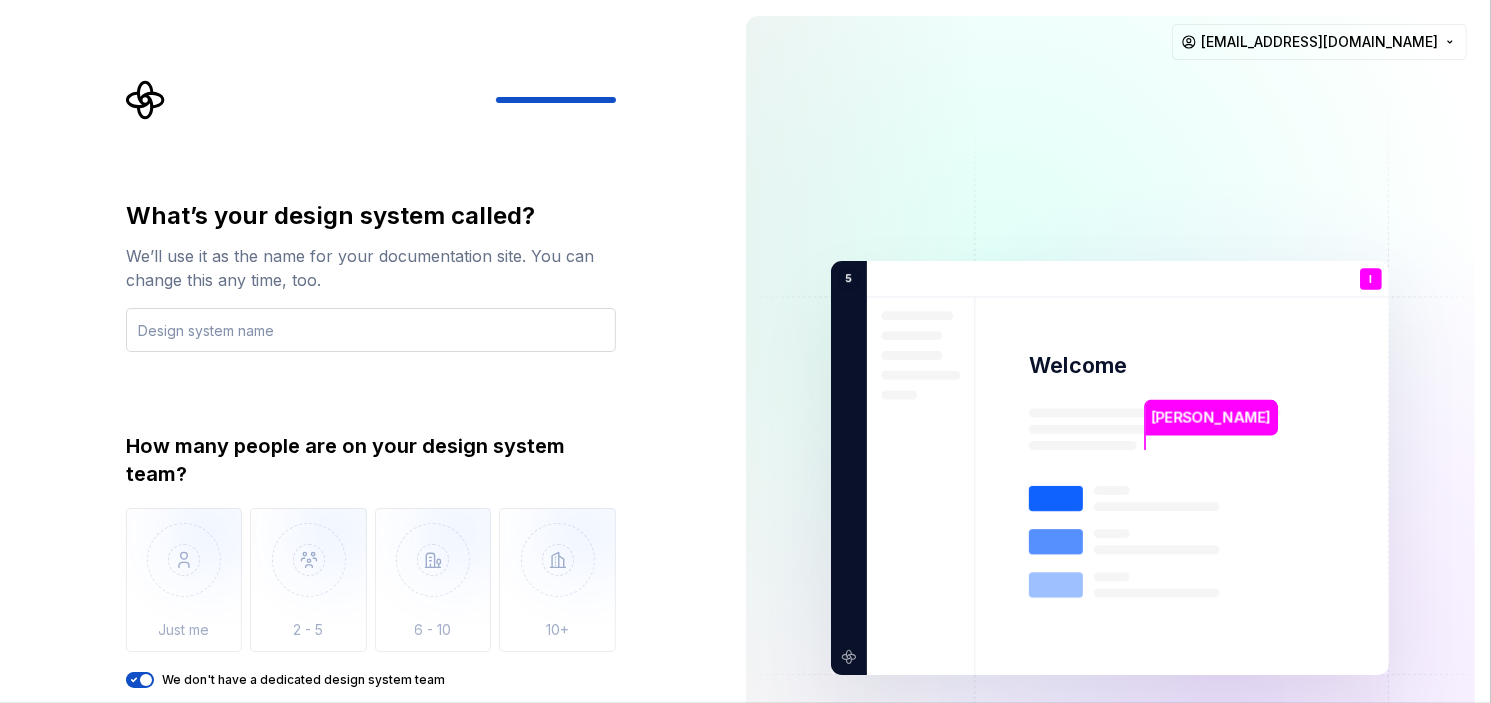 click at bounding box center (371, 330) 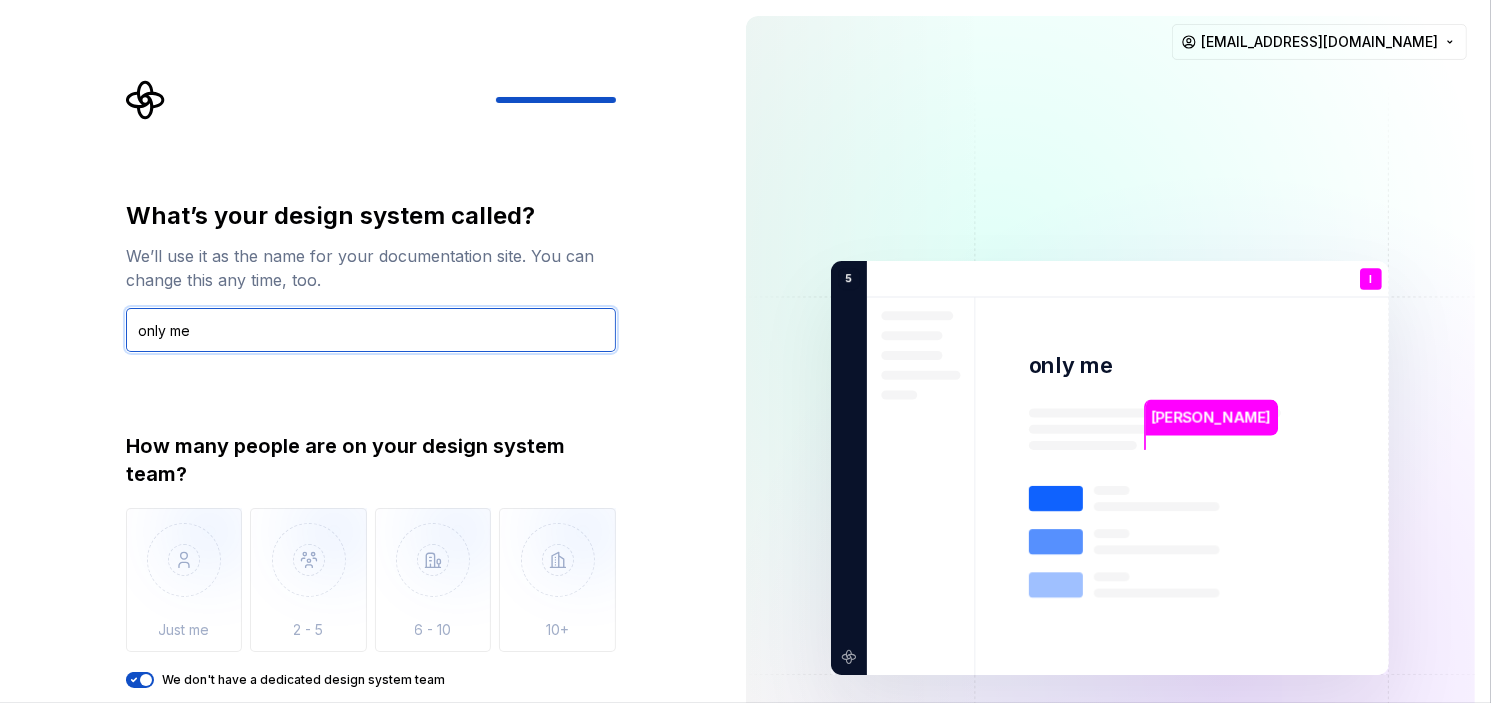 type on "only me" 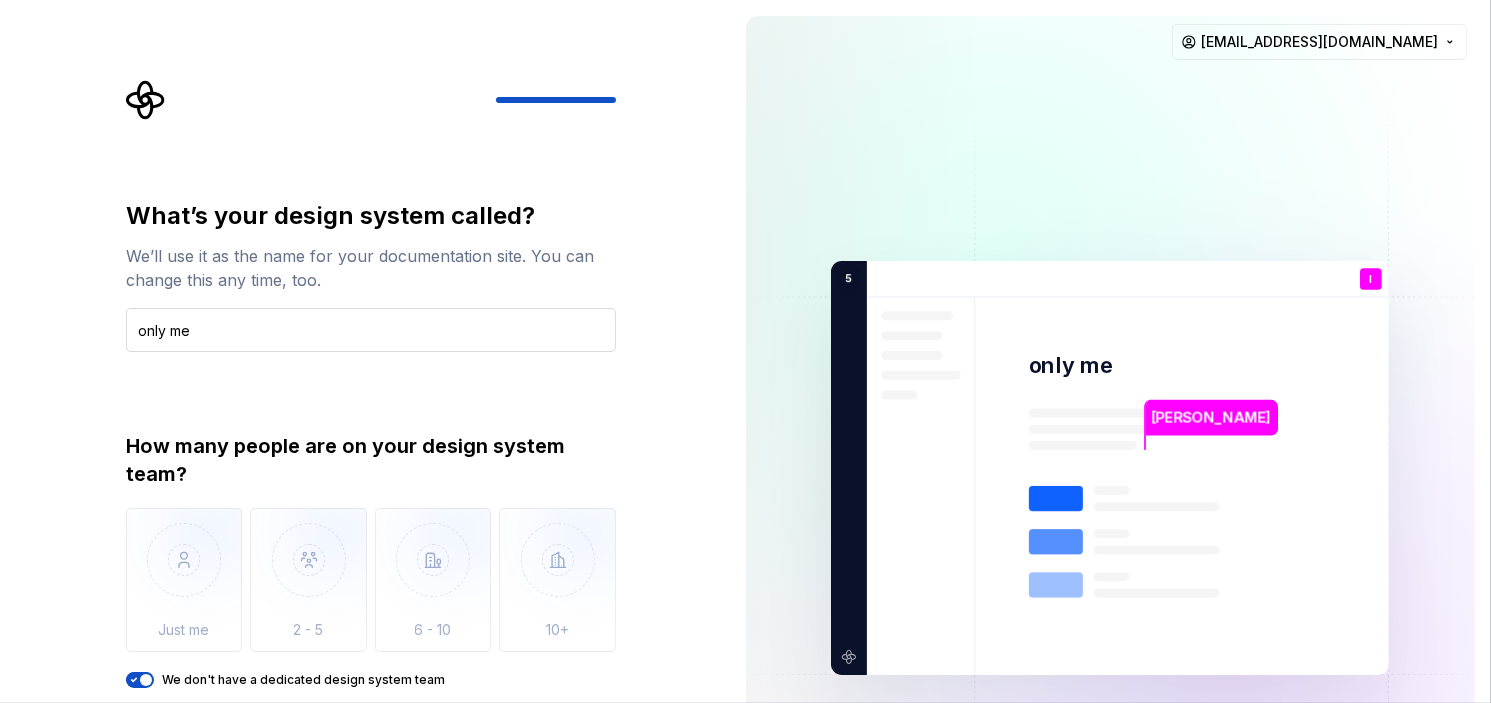 click on "only me" at bounding box center (371, 330) 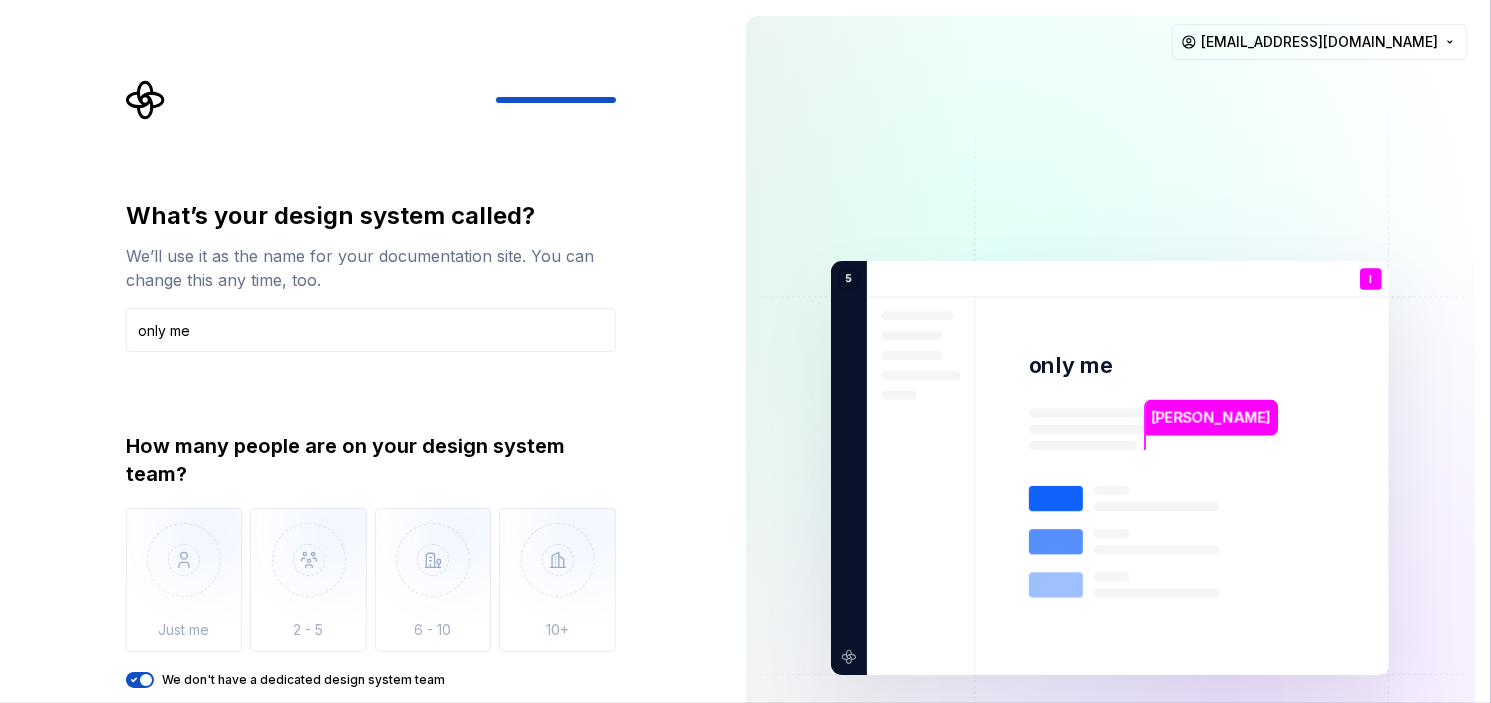 click on "How many people are on your design system team? Just me 2 - 5 6 - 10 10+ We don't have a dedicated design system team" at bounding box center [371, 560] 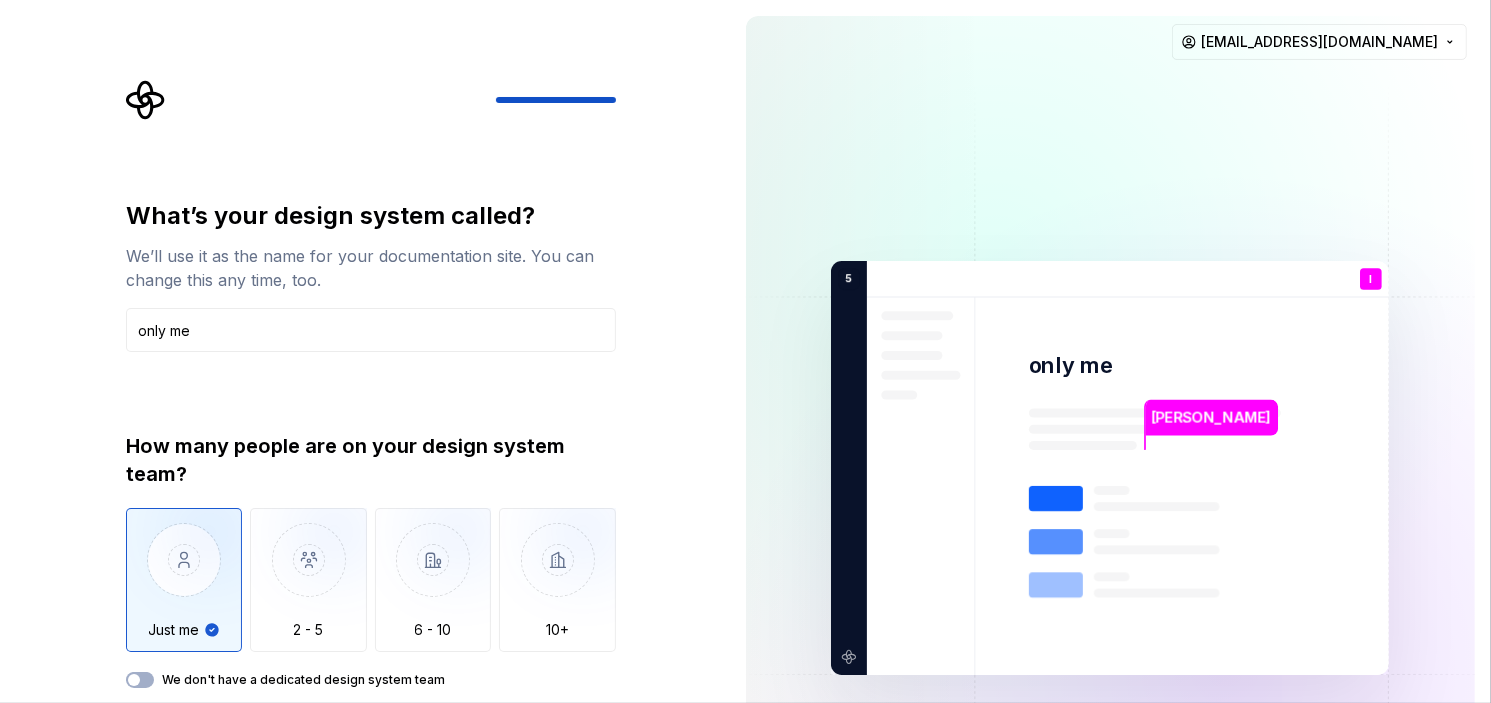 click at bounding box center [184, 575] 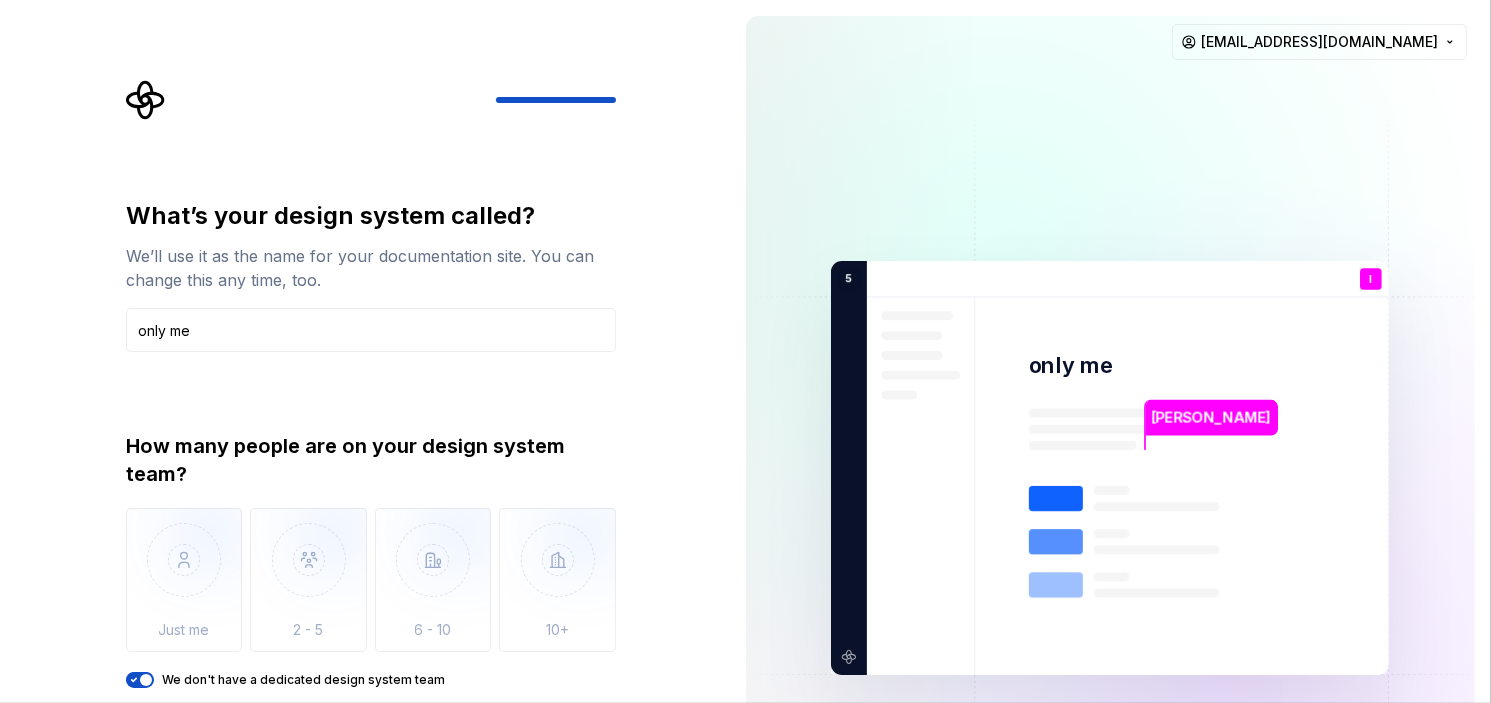 click on "What’s your design system called? We’ll use it as the name for your documentation site. You can change this any time, too. only me How many people are on your design system team? Just me 2 - 5 6 - 10 10+ We don't have a dedicated design system team Back Open Supernova" at bounding box center (371, 478) 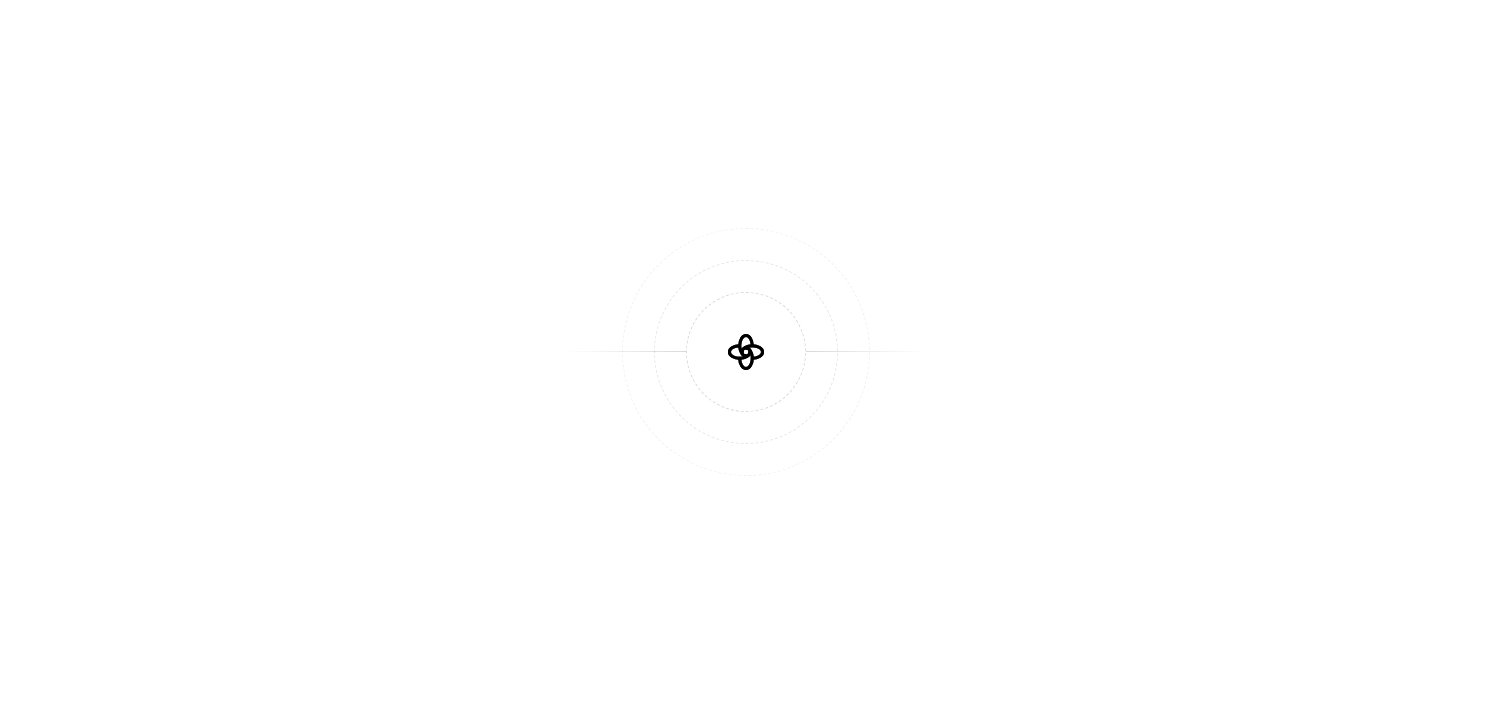 scroll, scrollTop: 0, scrollLeft: 0, axis: both 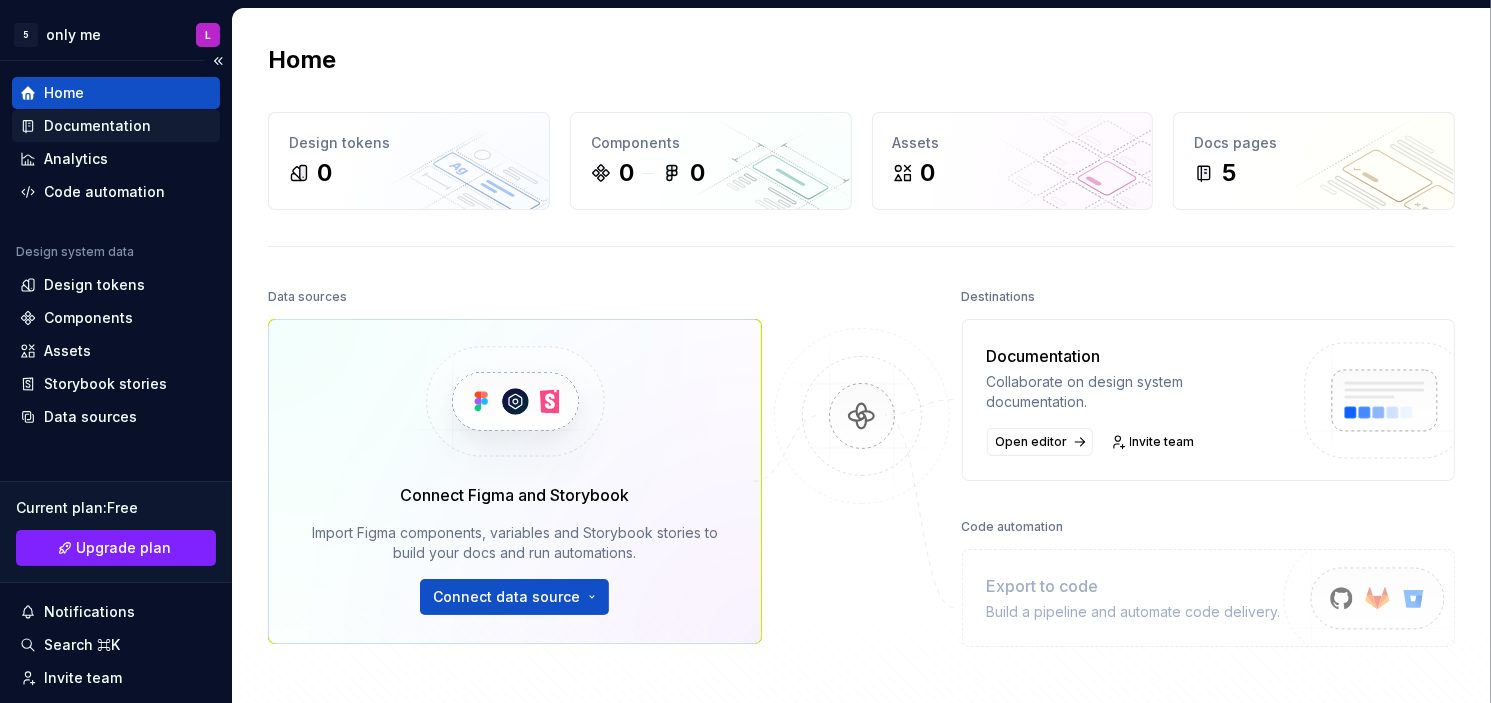 click on "Documentation" at bounding box center (97, 126) 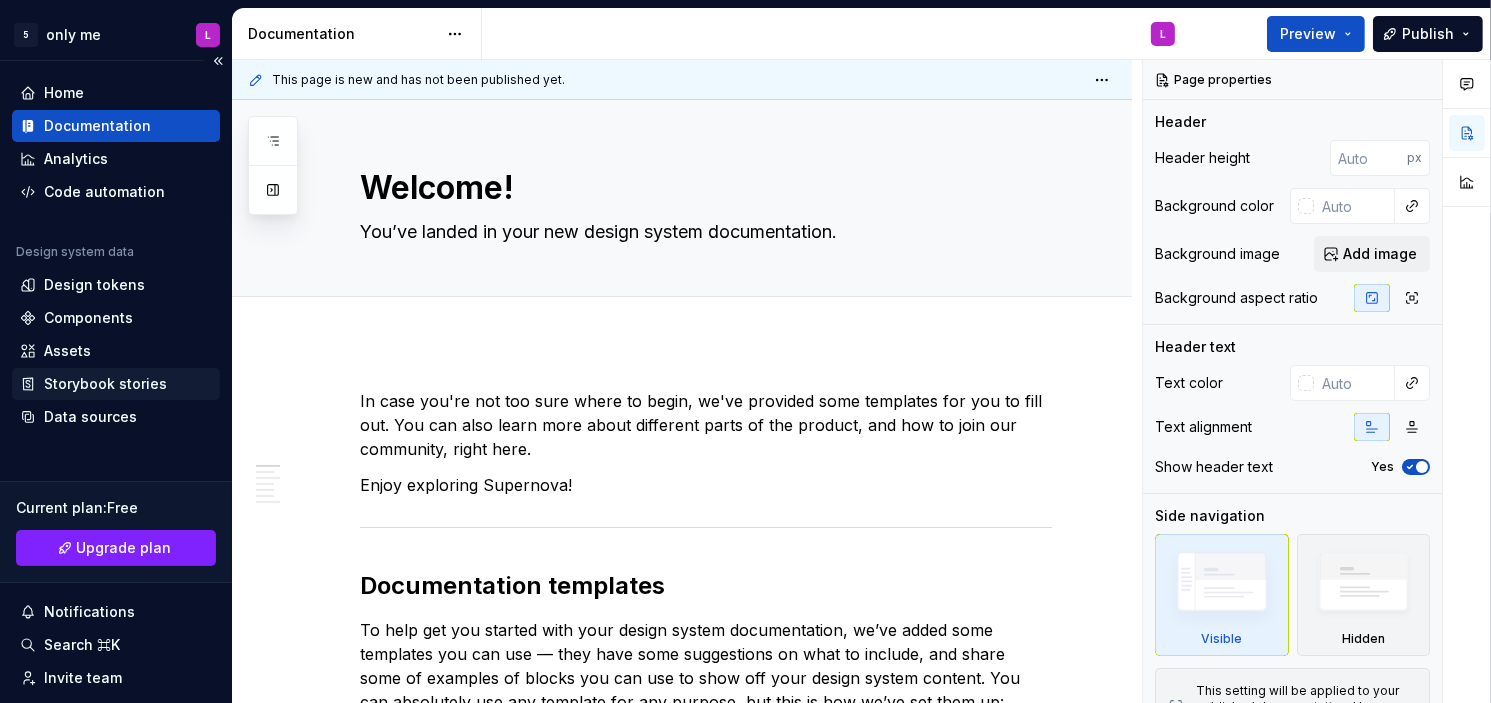 click on "Storybook stories" at bounding box center (105, 384) 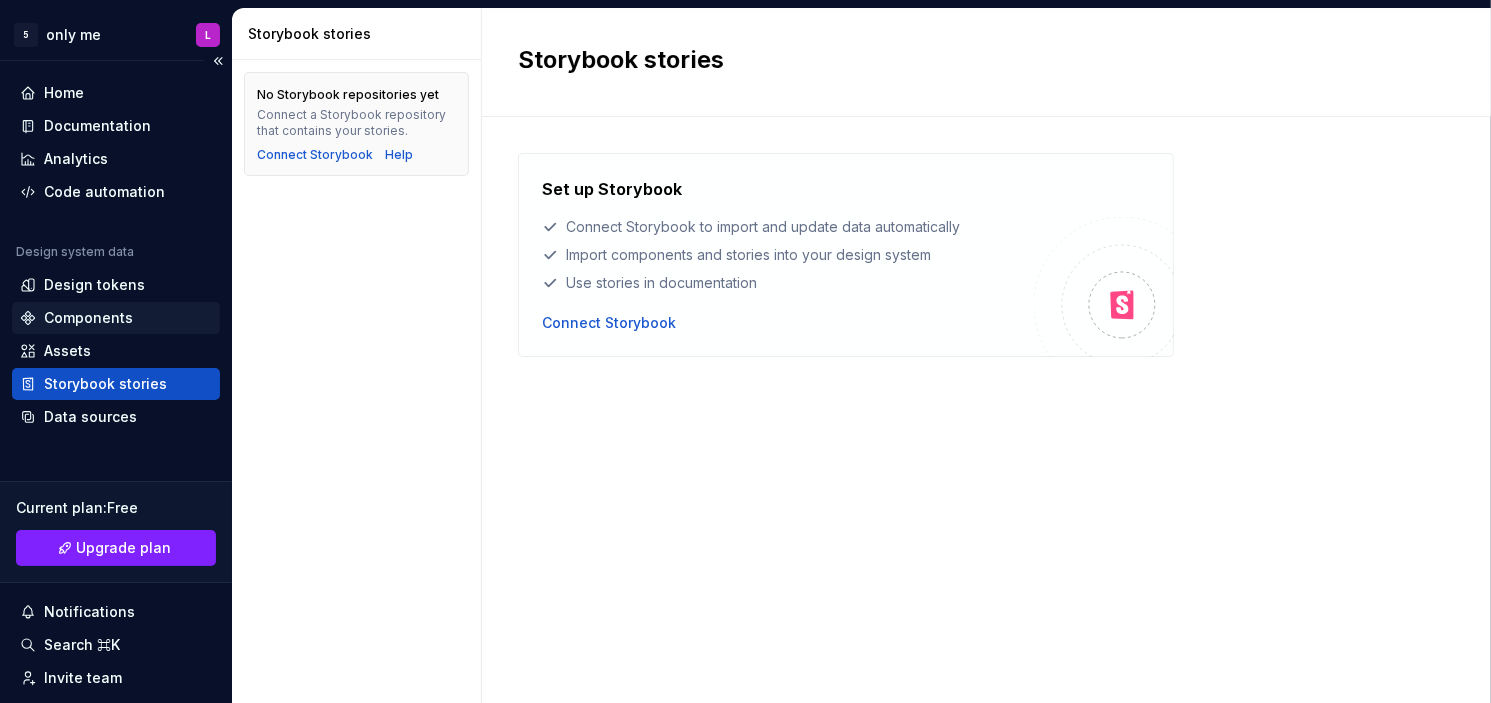 click on "Components" at bounding box center (116, 318) 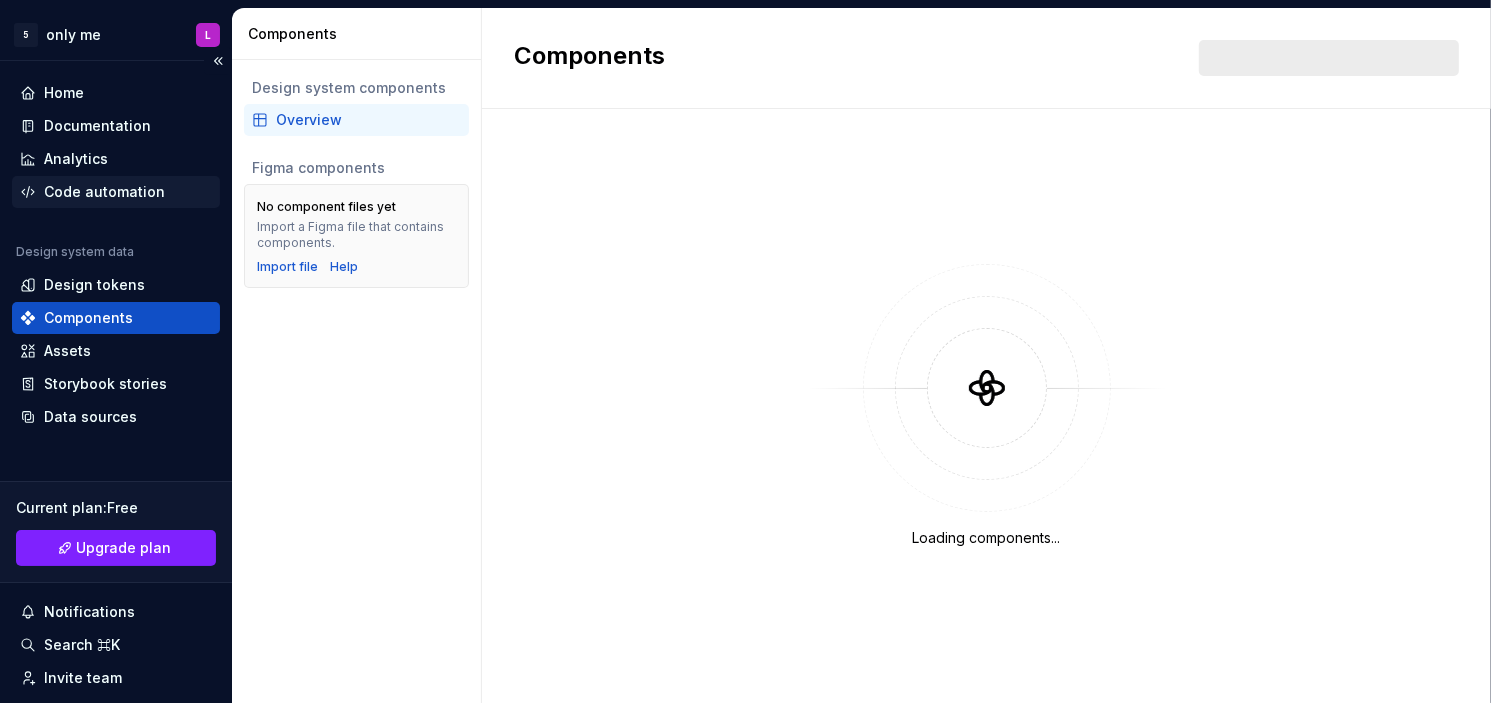 click on "Code automation" at bounding box center (104, 192) 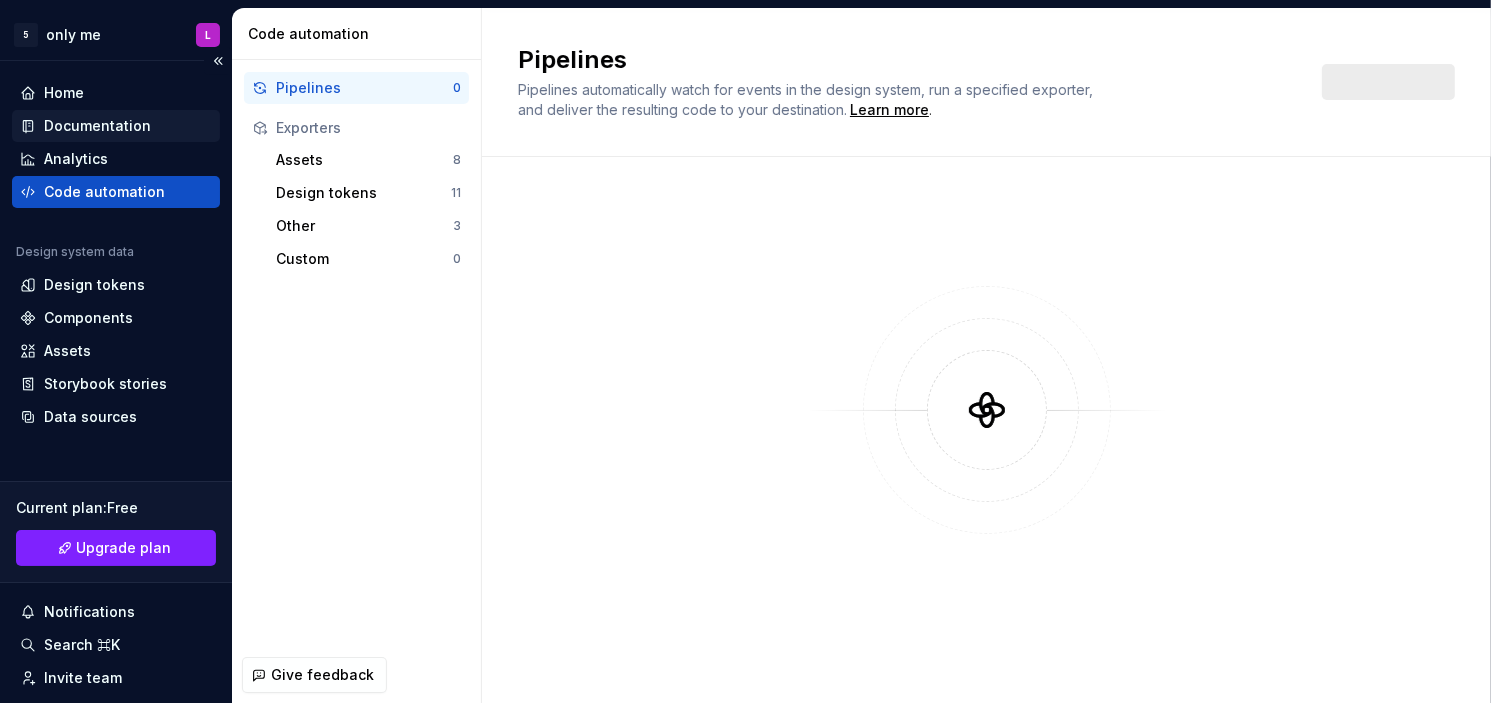 click on "Documentation" at bounding box center [116, 126] 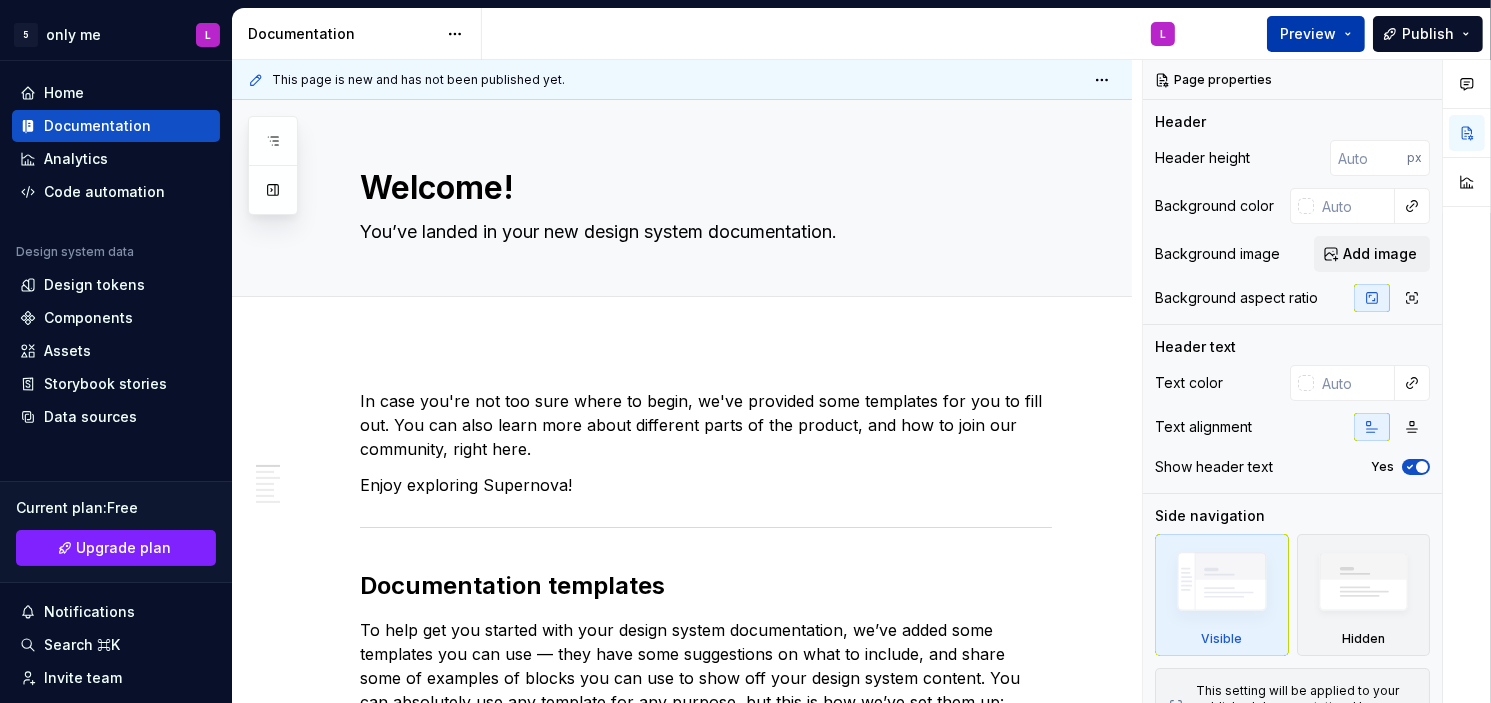 click on "Preview" at bounding box center (1308, 34) 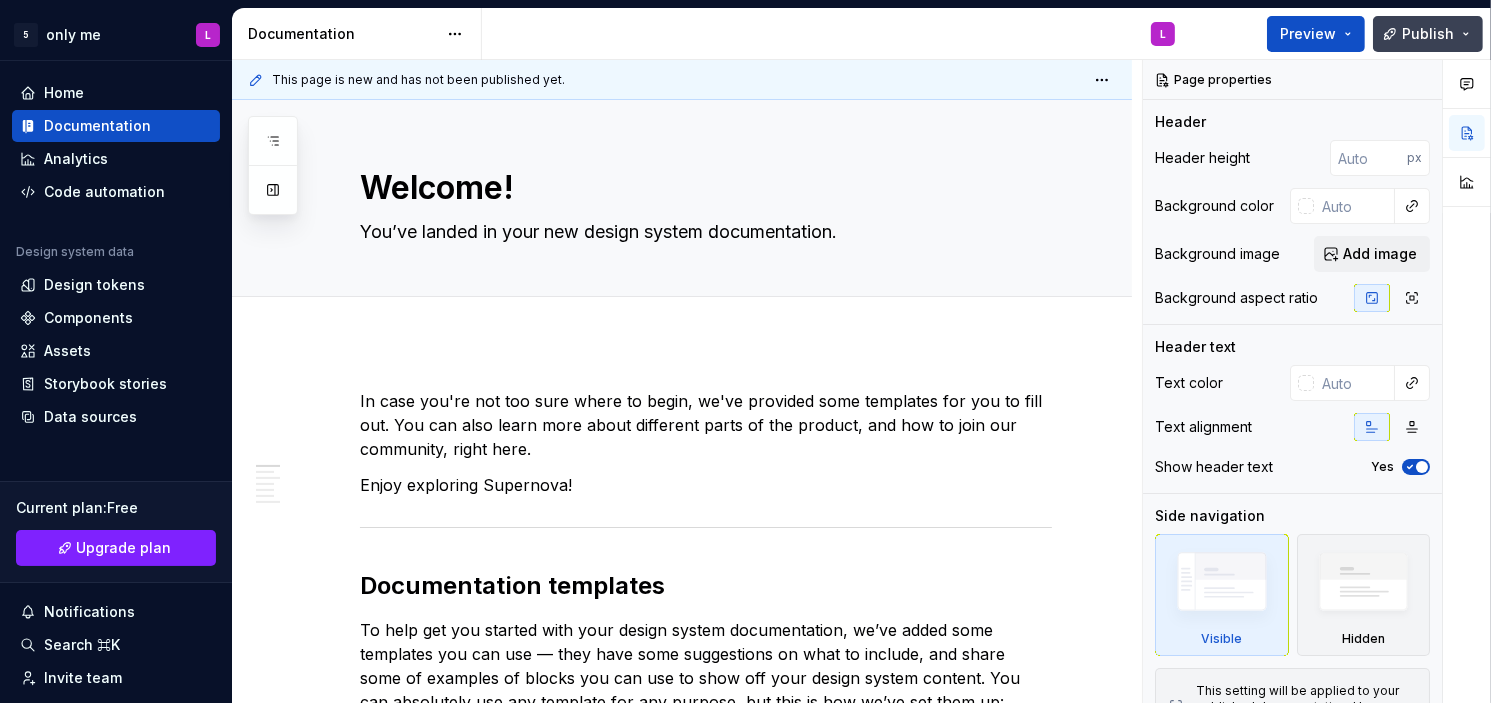 click on "Publish" at bounding box center (1428, 34) 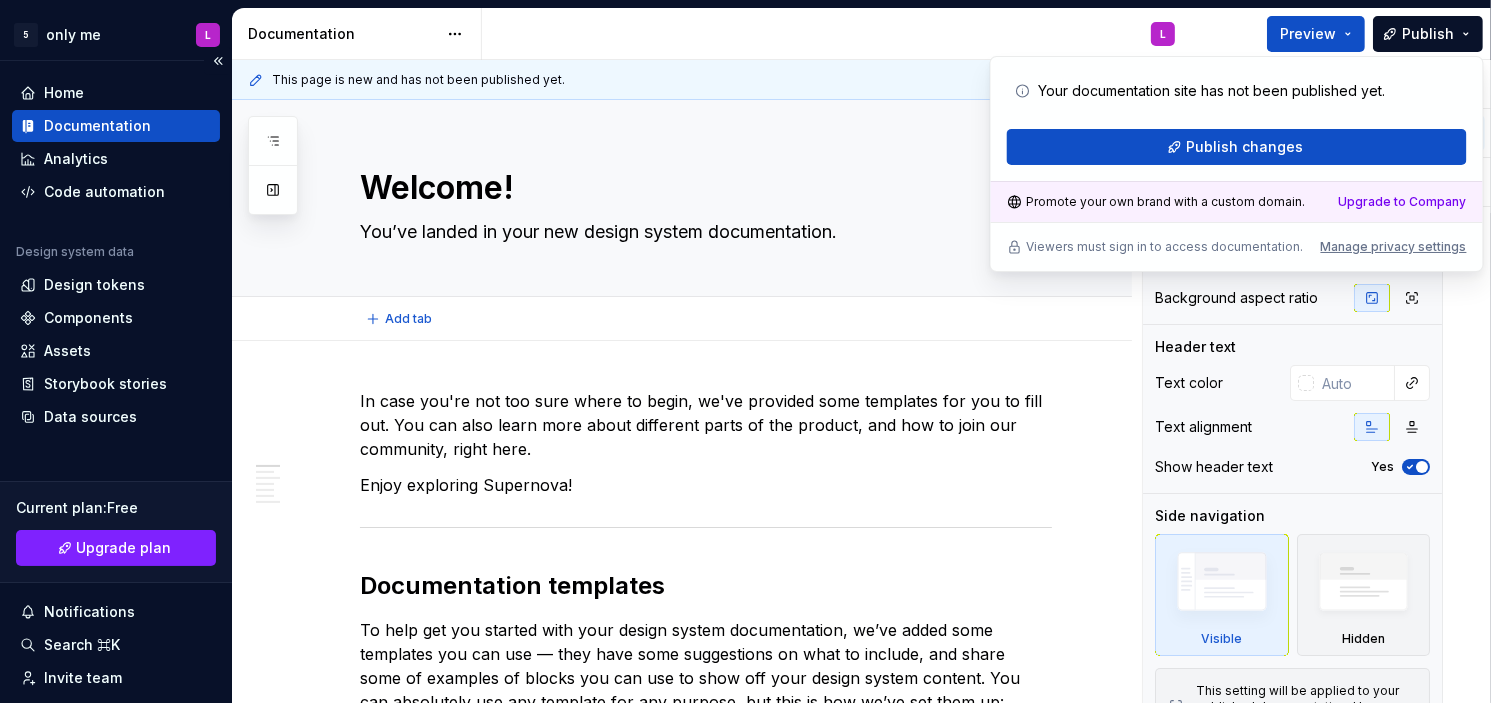type on "*" 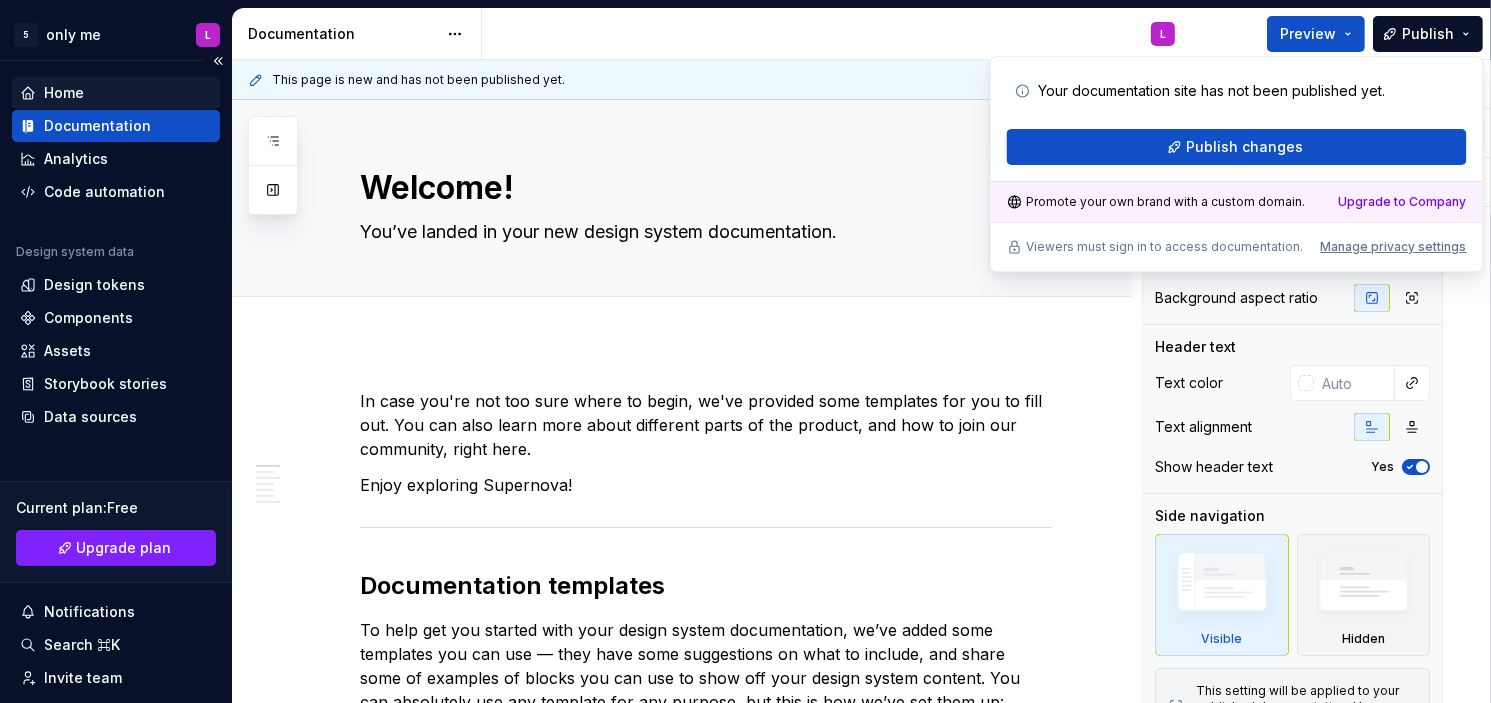 click on "Home" at bounding box center [116, 93] 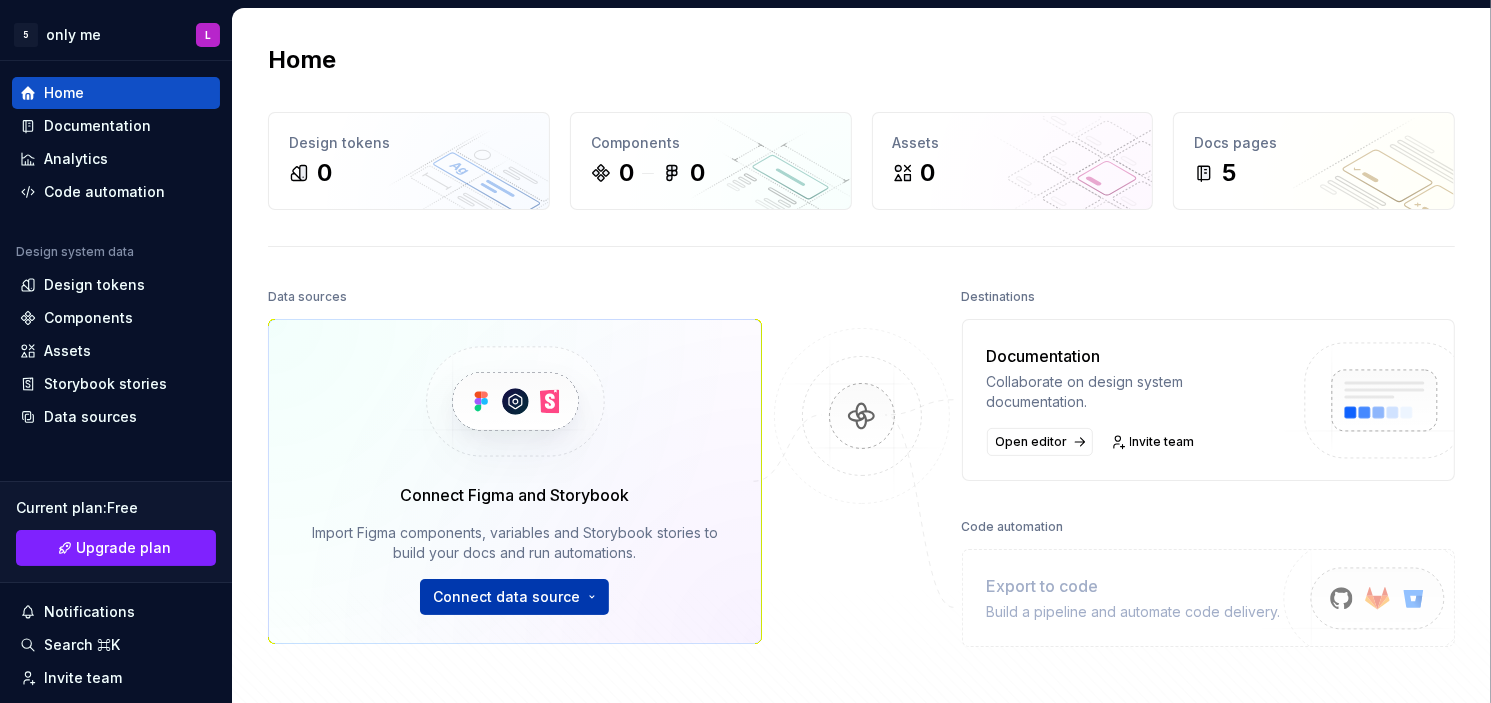 click on "5 only me L Home Documentation Analytics Code automation Design system data Design tokens Components Assets Storybook stories Data sources Current plan :  Free Upgrade plan Notifications Search ⌘K Invite team Settings Contact support Help Home Design tokens 0 Components 0 0 Assets 0 Docs pages 5 Data sources Connect Figma and Storybook Import Figma components, variables and Storybook stories to build your docs and run automations. Connect data source Destinations Documentation Collaborate on design system documentation. Open editor Invite team Code automation Export to code Build a pipeline and automate code delivery. Product documentation Learn how to build, manage and maintain design systems in smarter ways. Developer documentation Start delivering your design choices to your codebases right away. Join our Slack community Connect and learn with other design system practitioners.   *" at bounding box center [745, 351] 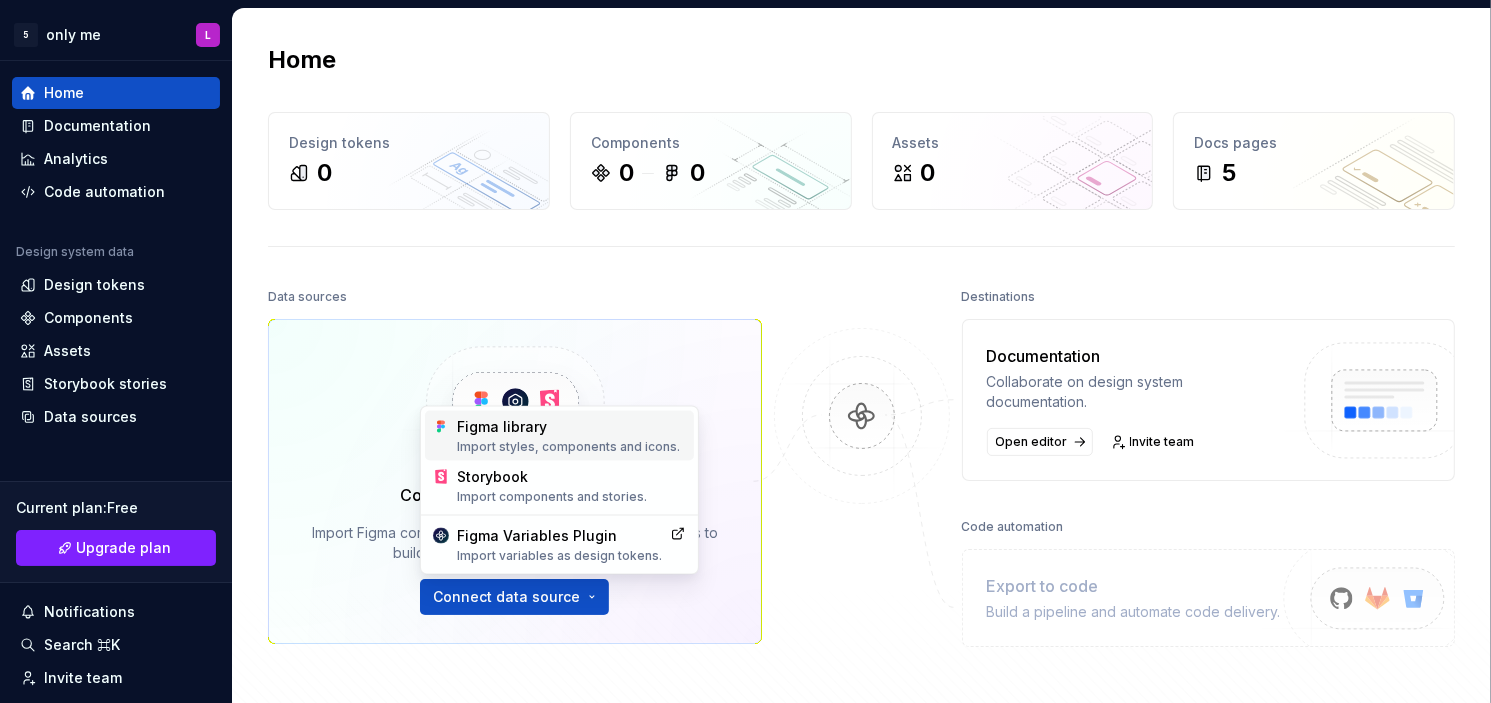 click on "Import styles, components and icons." at bounding box center [571, 447] 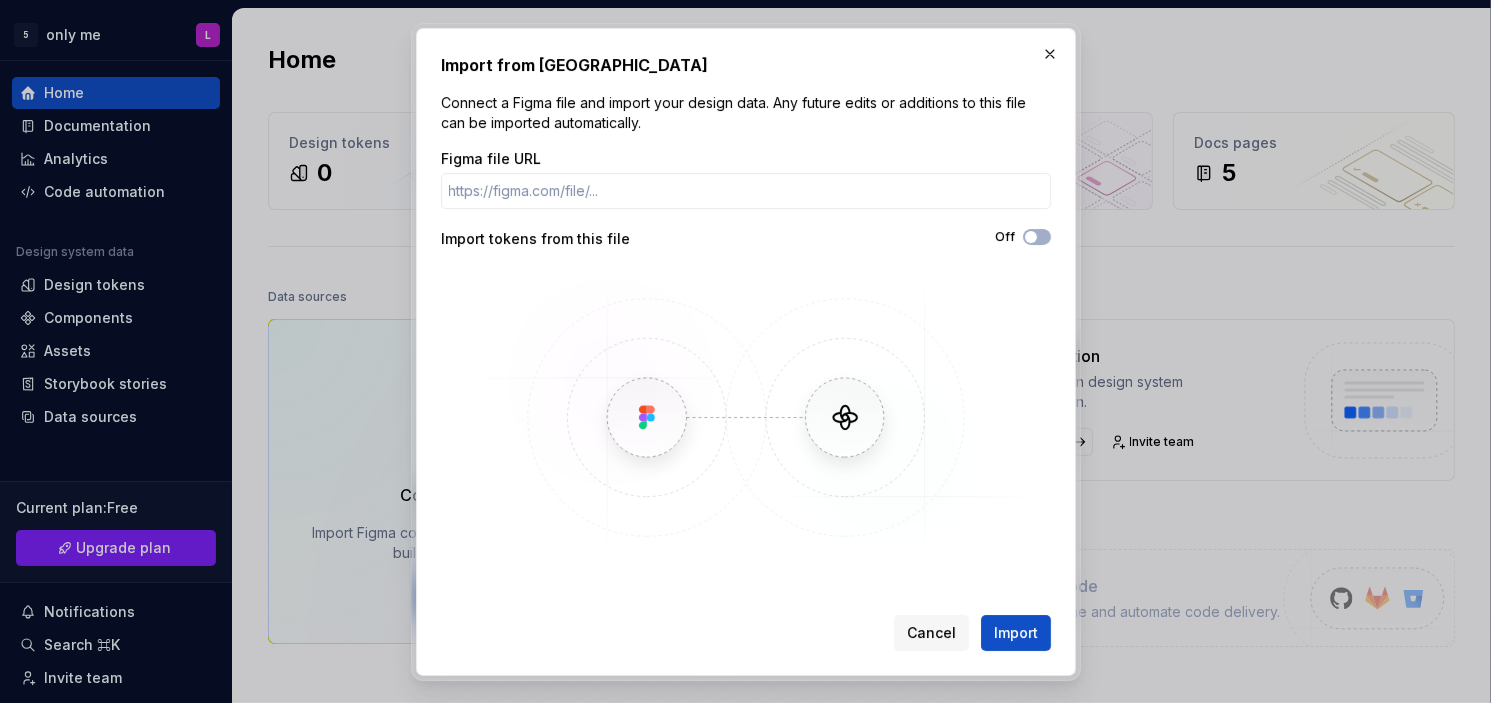 click at bounding box center [746, 418] 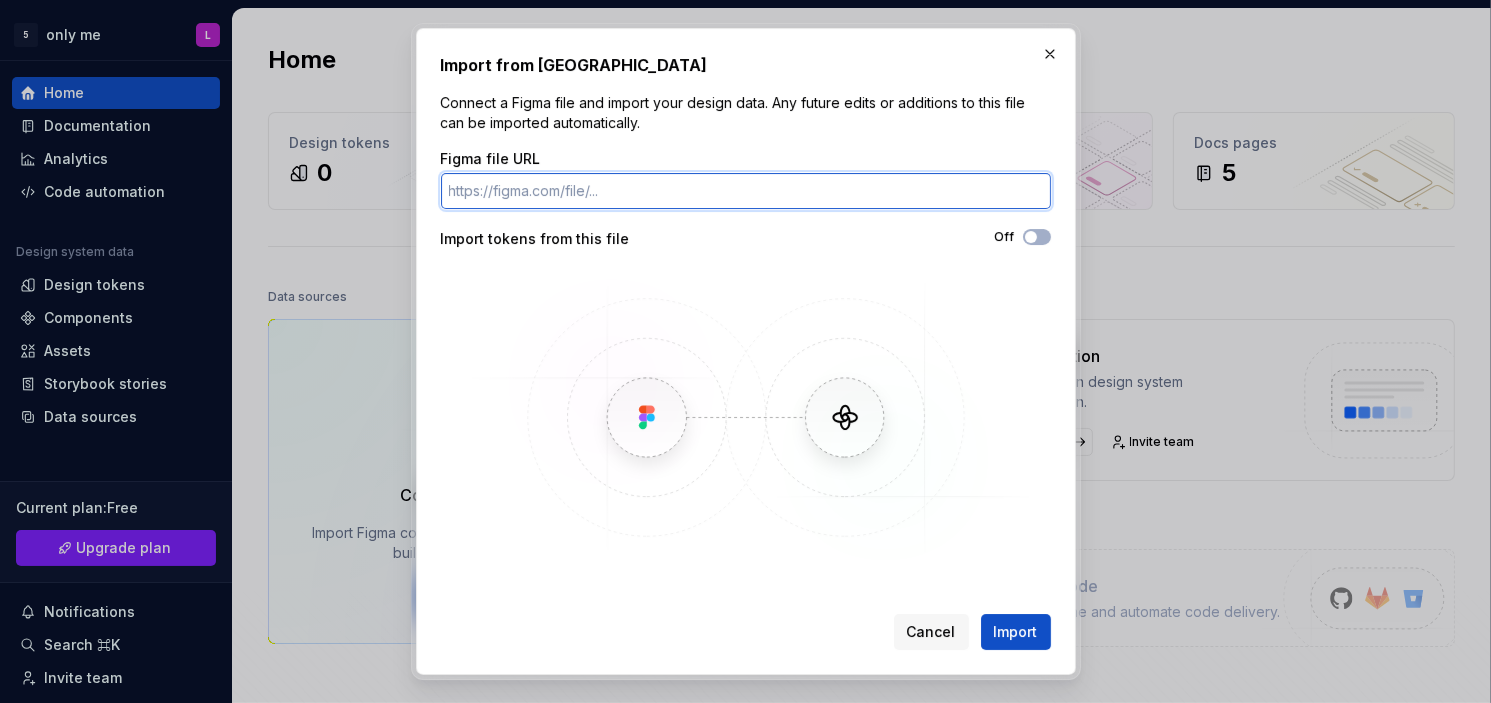 click on "Figma file URL" at bounding box center (746, 191) 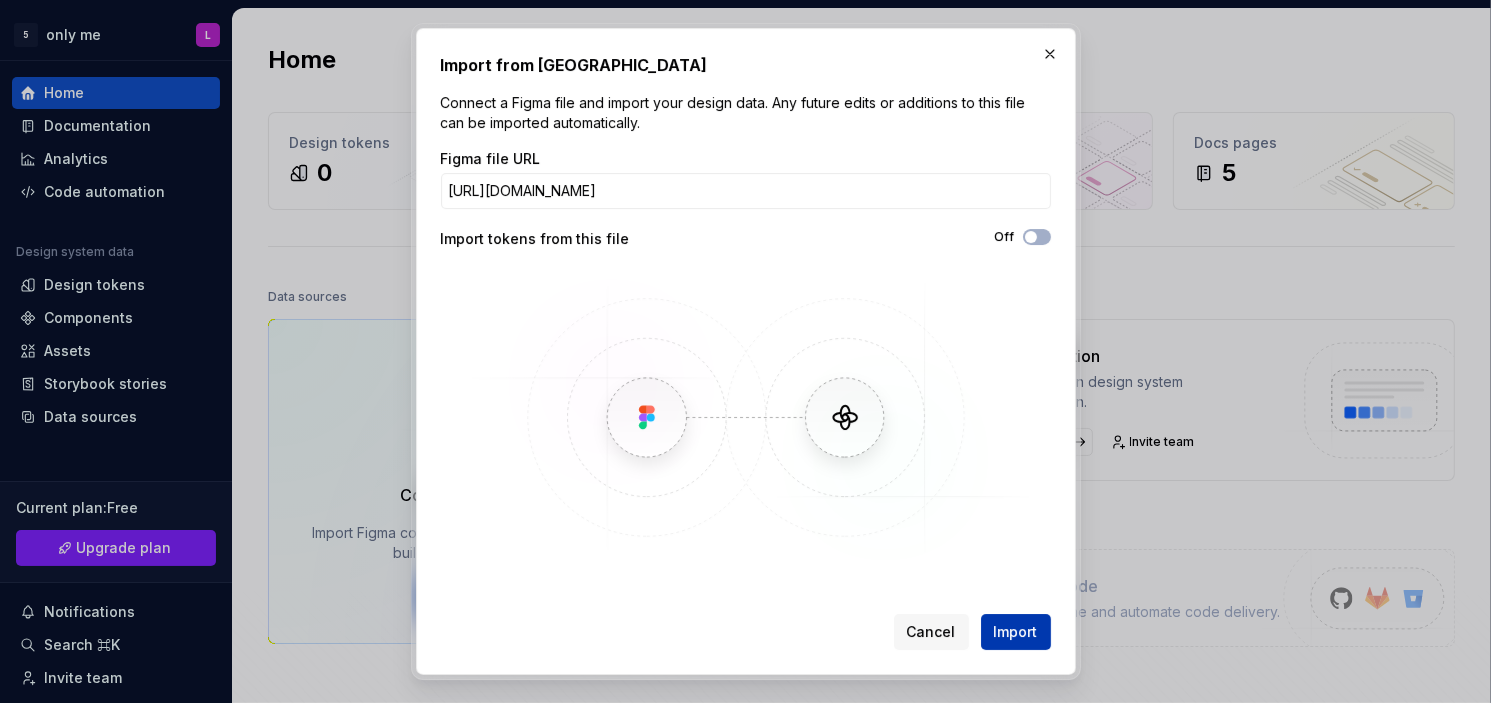 click on "Import" at bounding box center (1016, 632) 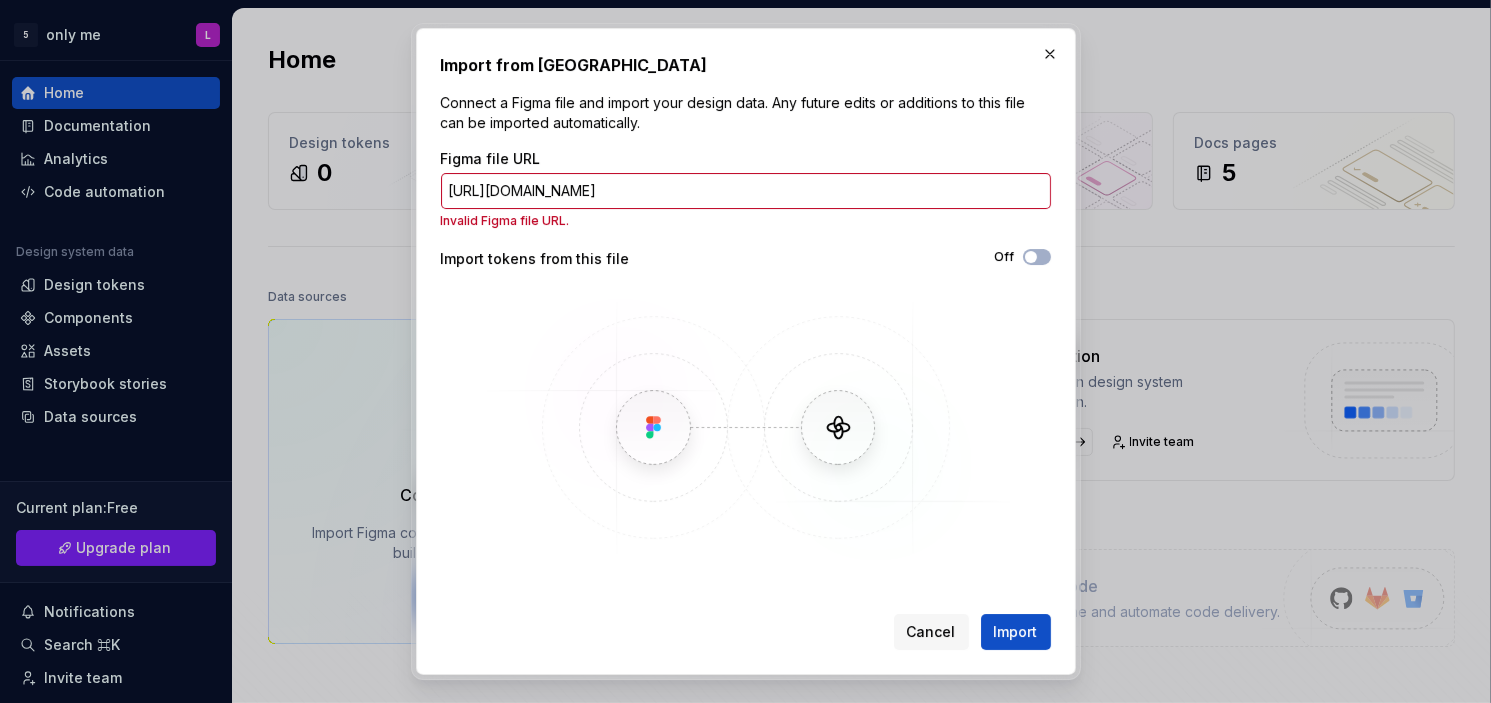 scroll, scrollTop: 0, scrollLeft: 0, axis: both 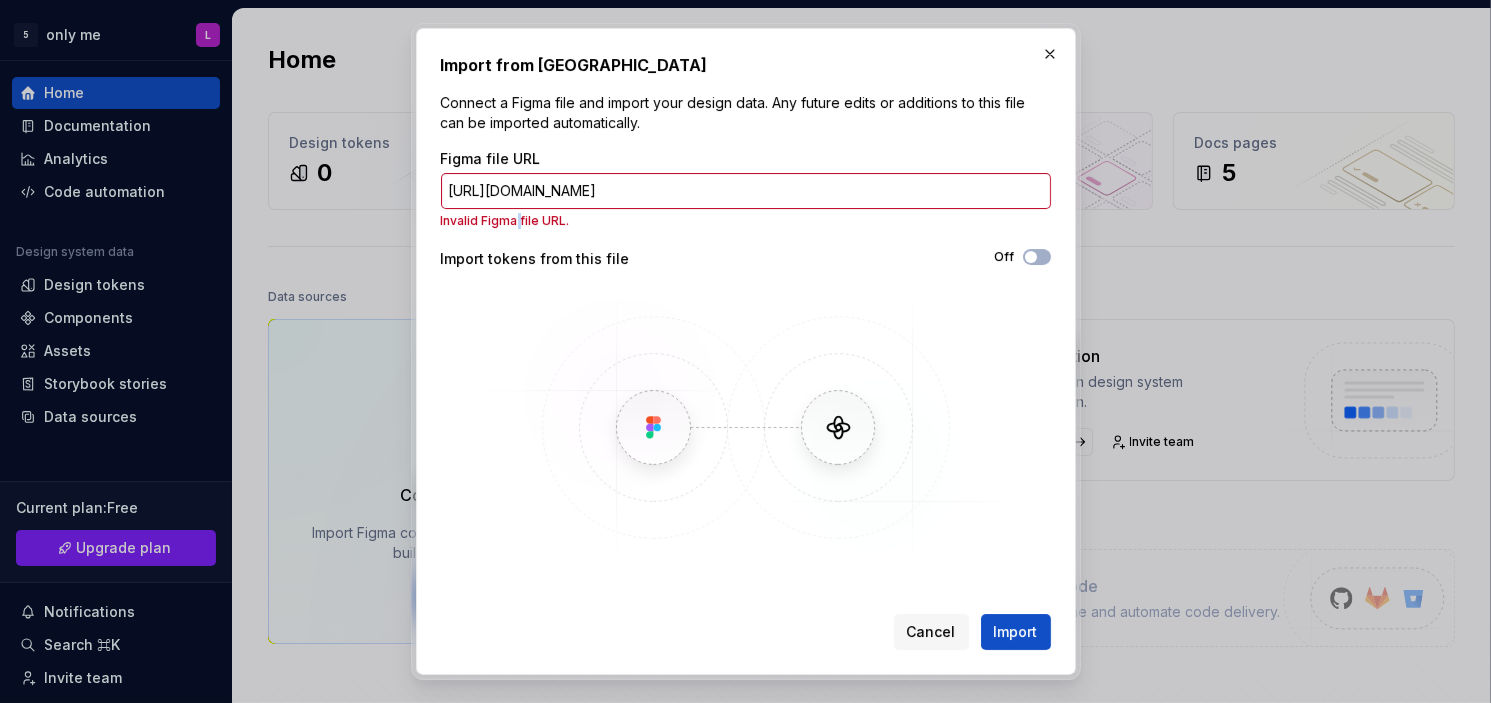 click on "Invalid Figma file URL." at bounding box center [746, 221] 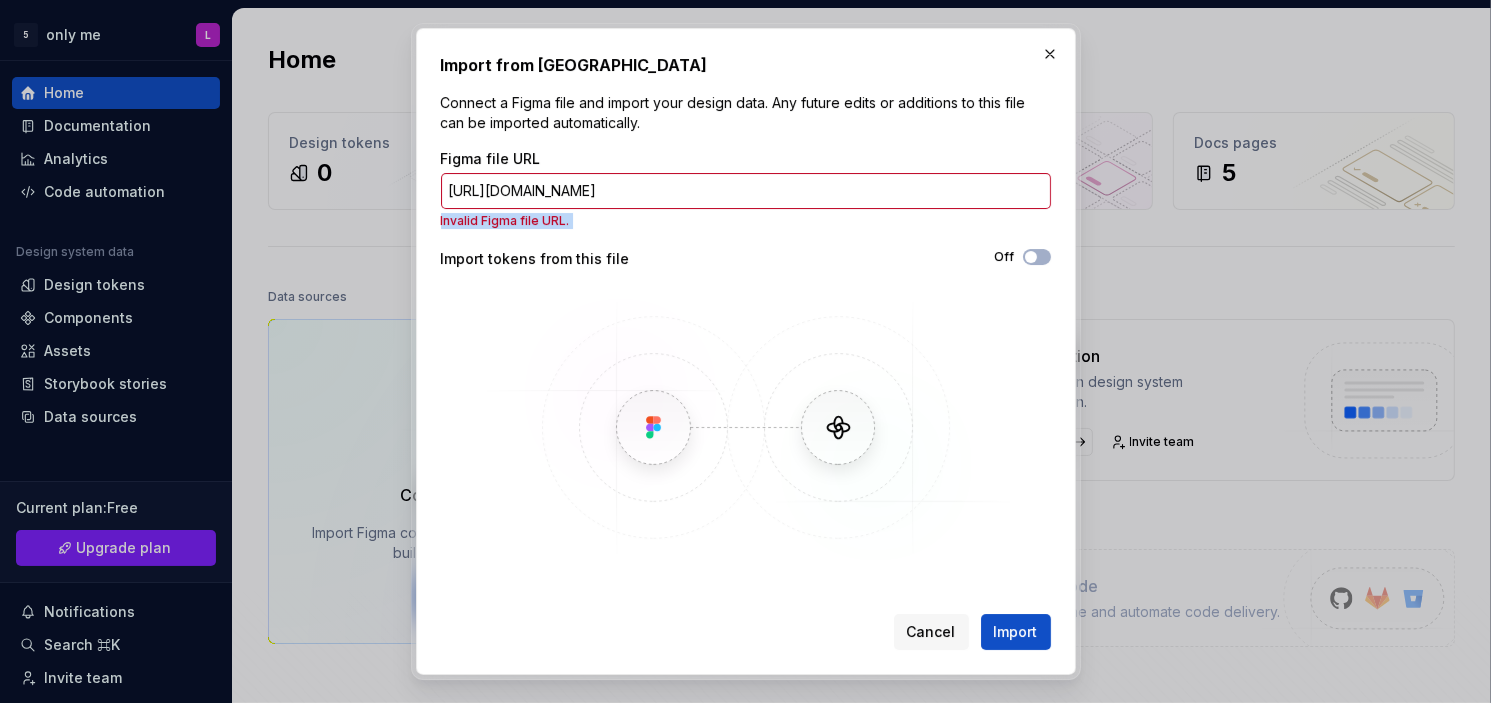 click on "Invalid Figma file URL." at bounding box center [746, 221] 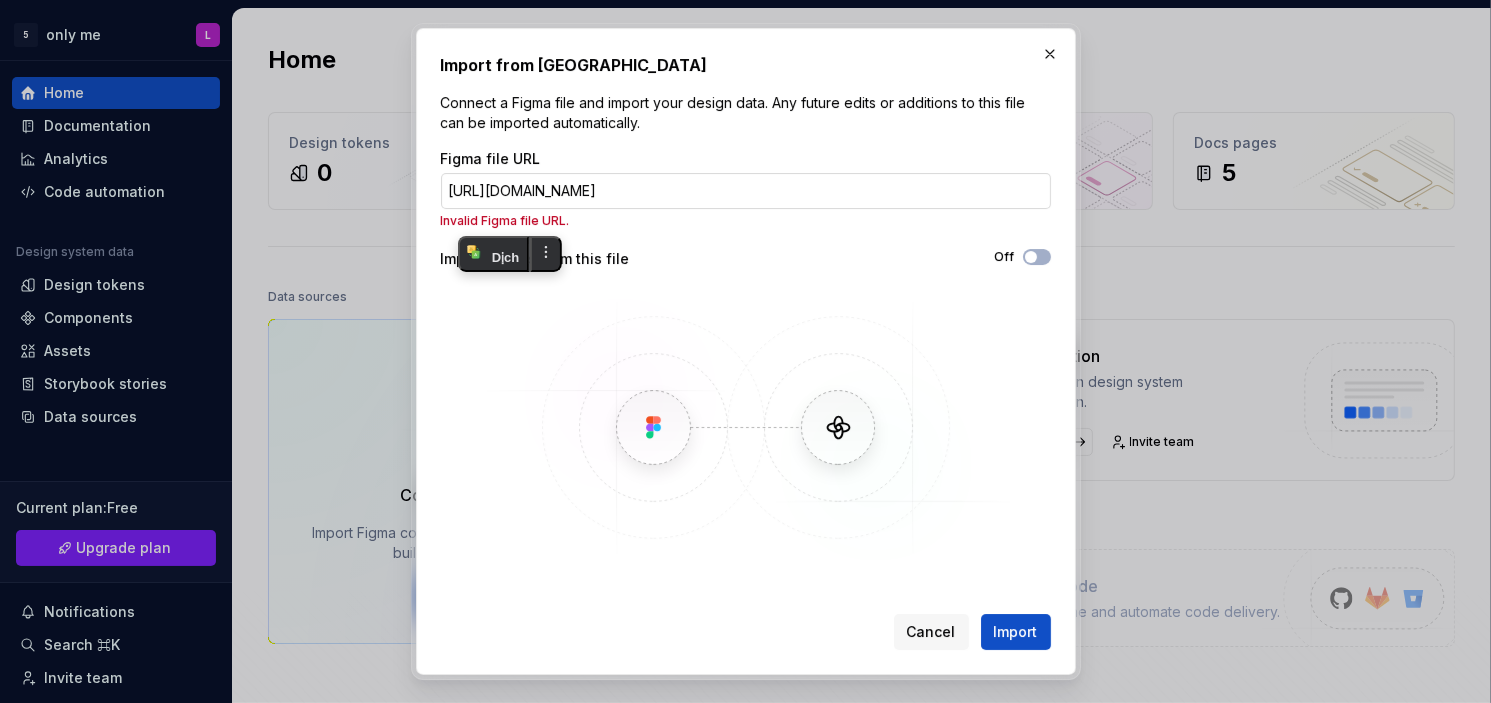 click on "[URL][DOMAIN_NAME]" at bounding box center [746, 191] 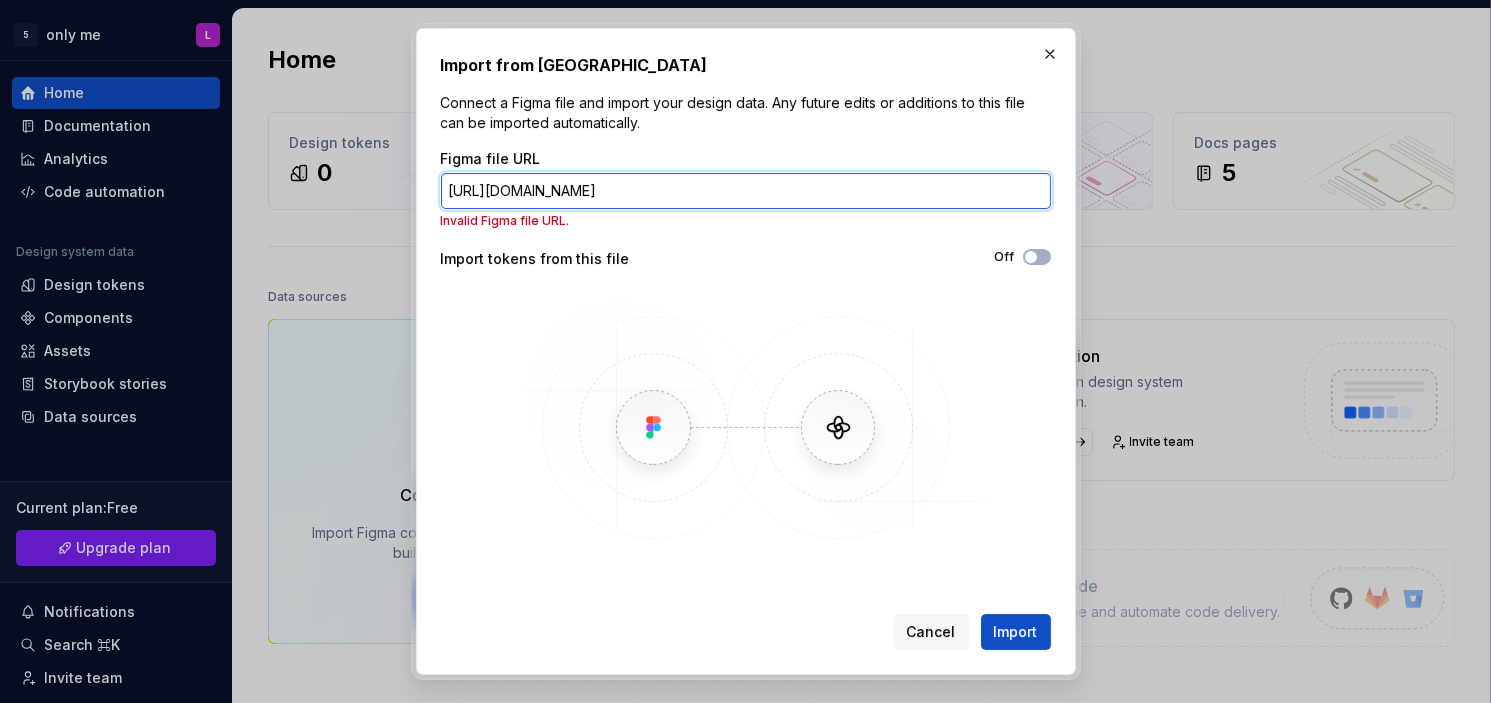 paste on "/asss?node-id=0-1&p=f&t=G97a3gmjMRG9XzGA-0" 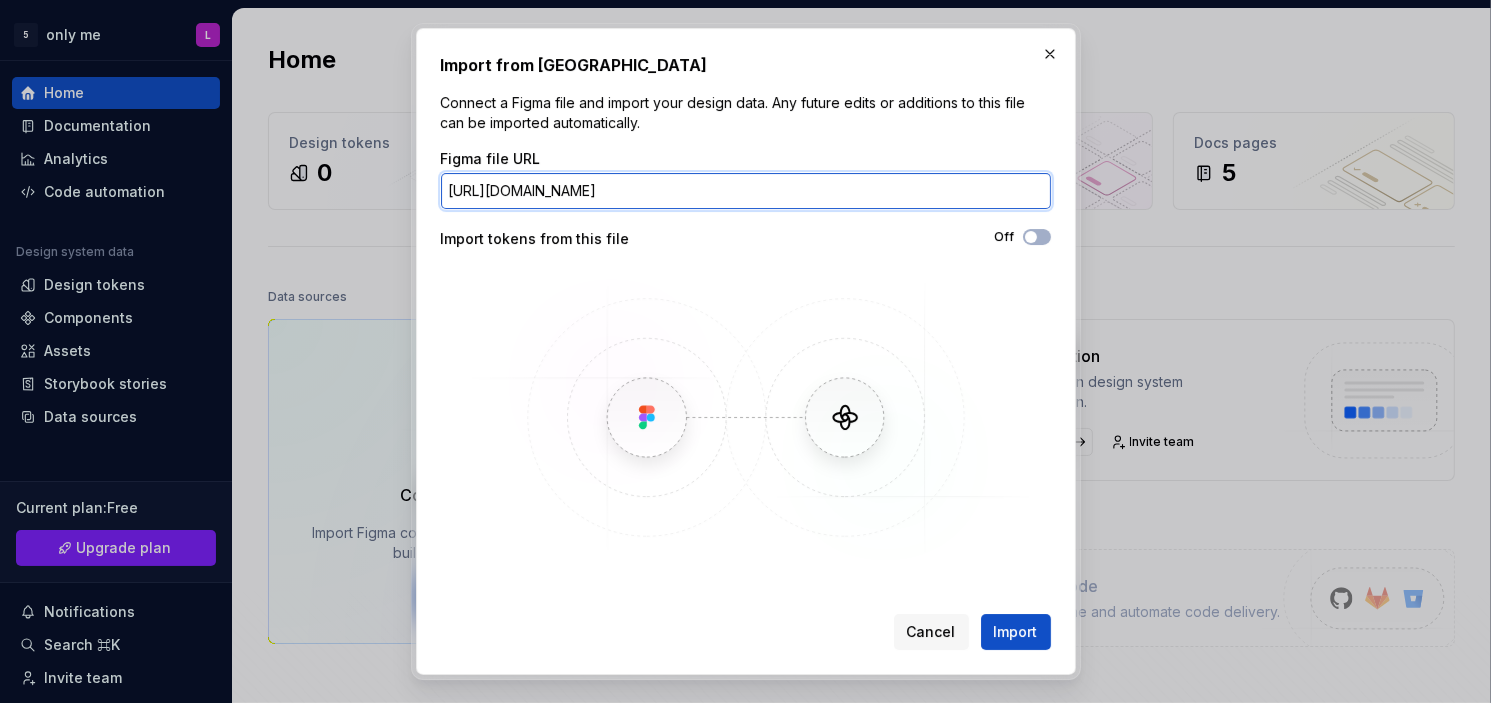 scroll, scrollTop: 0, scrollLeft: 134, axis: horizontal 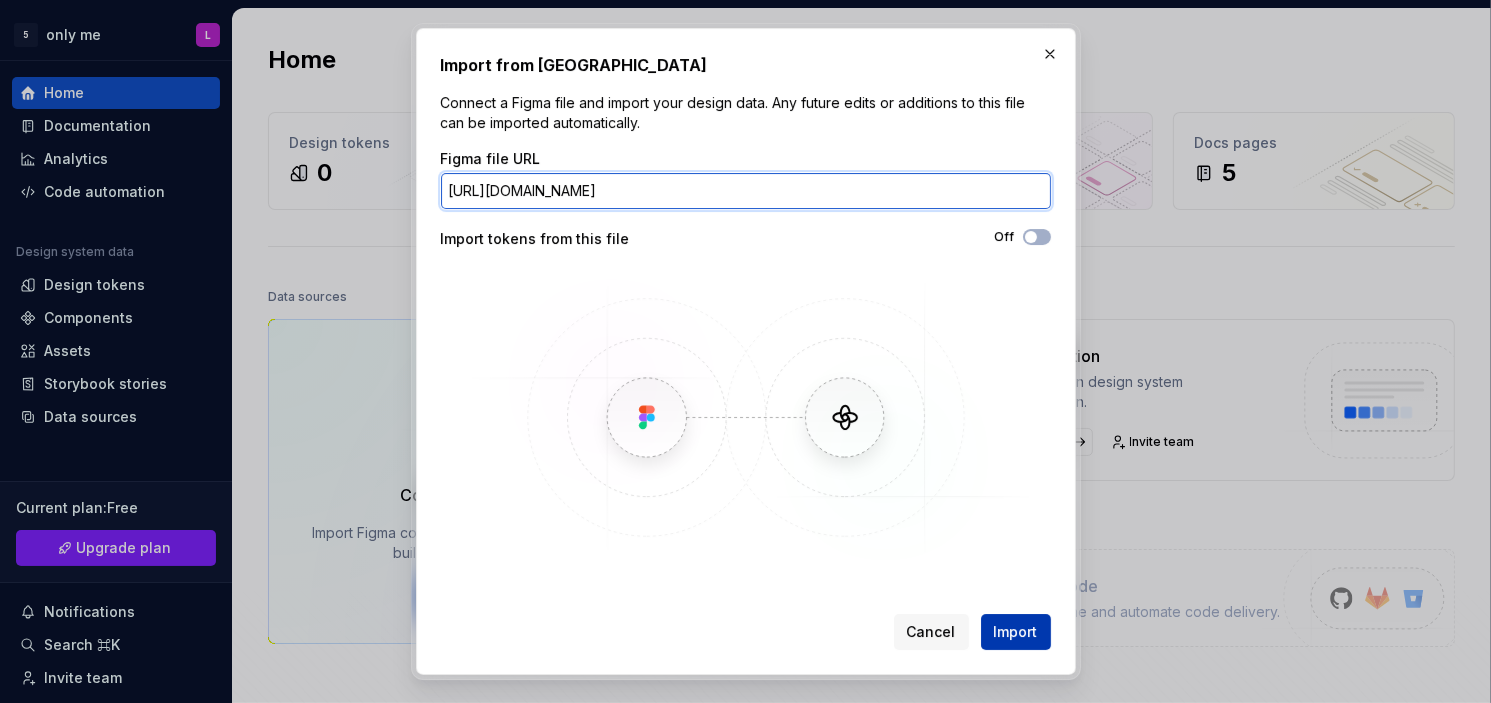 type on "[URL][DOMAIN_NAME]" 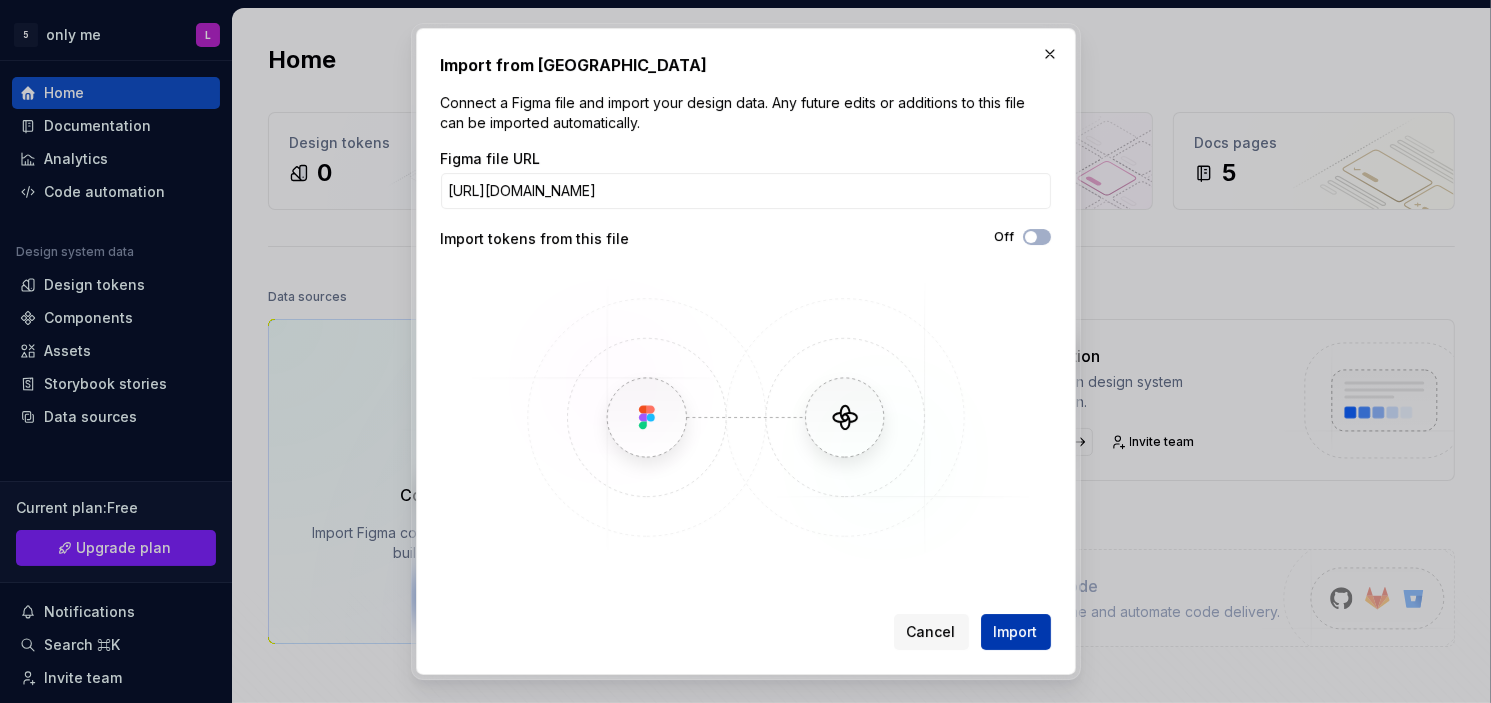 scroll, scrollTop: 0, scrollLeft: 0, axis: both 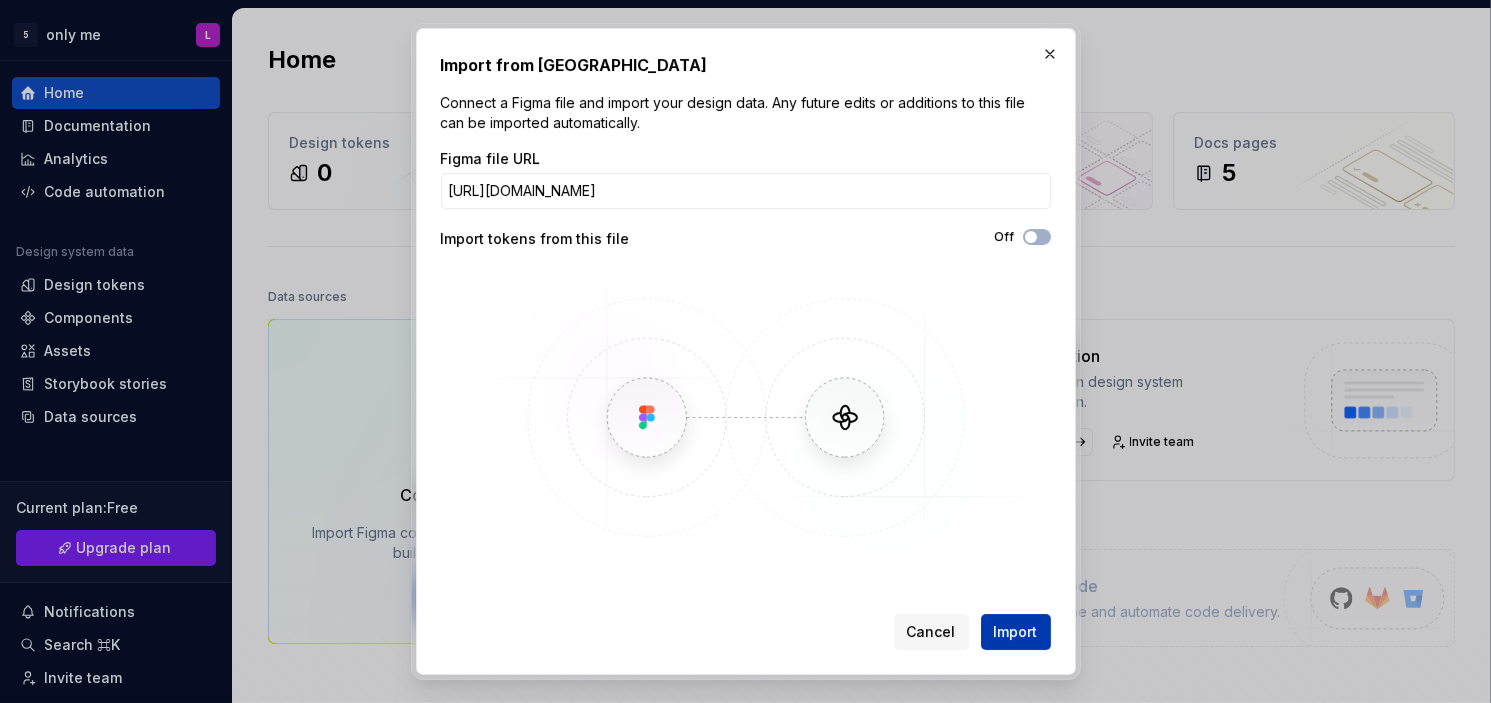 click on "Import" at bounding box center (1016, 632) 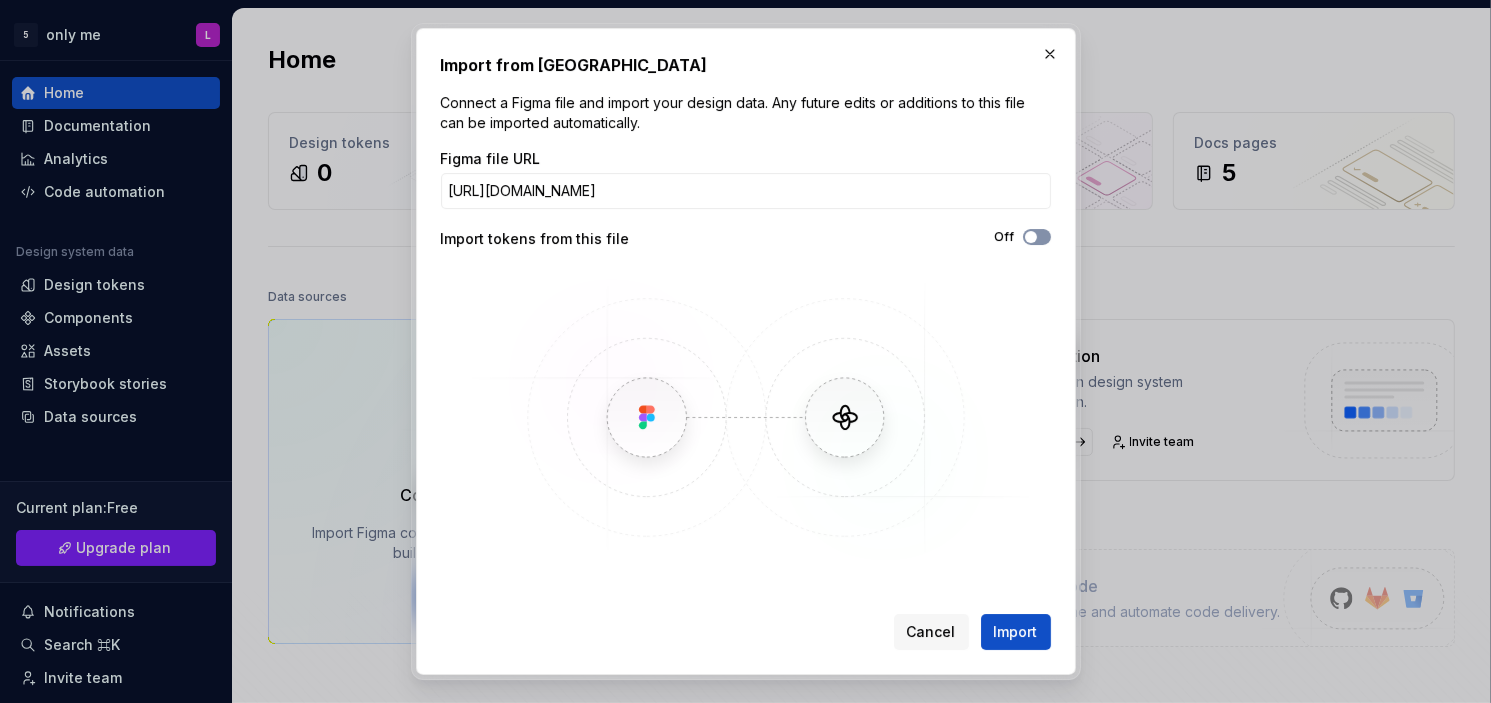 click 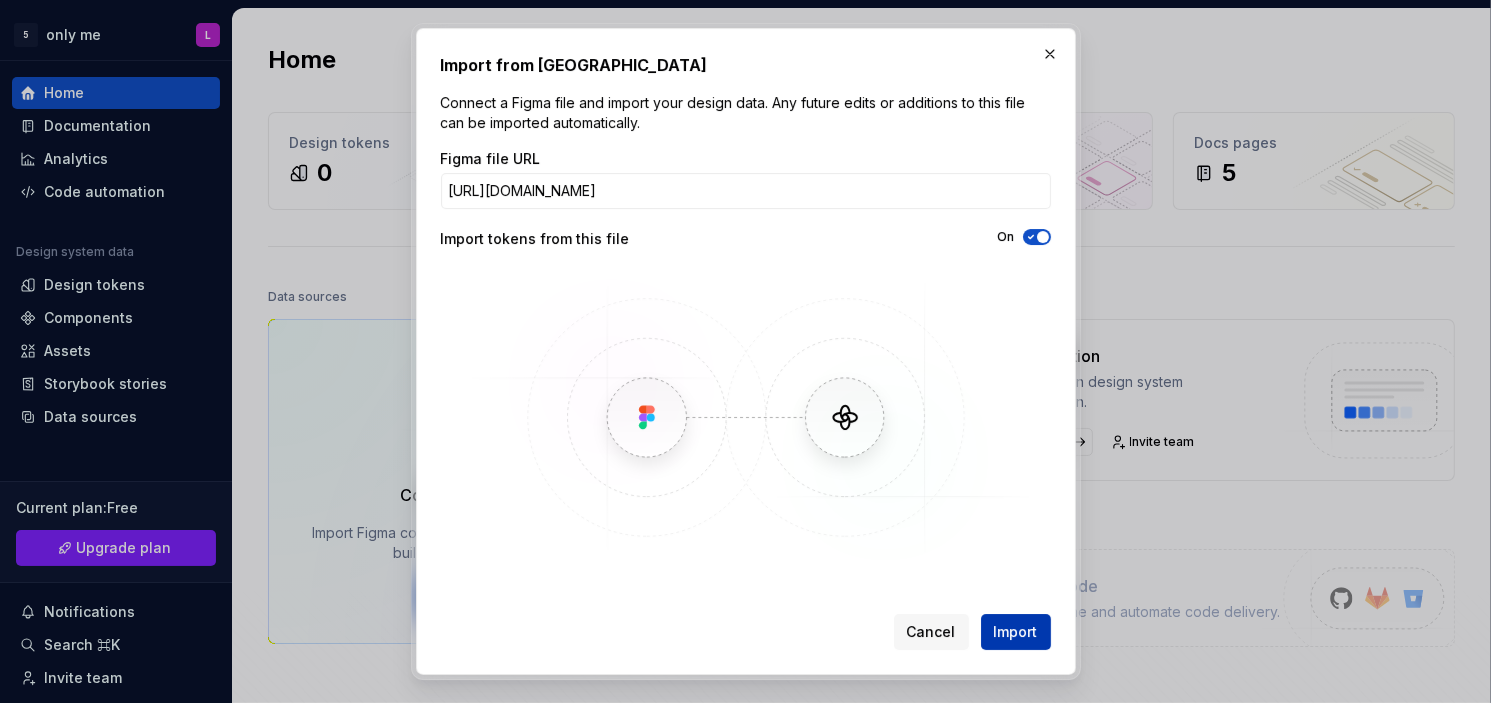click on "Import" at bounding box center (1016, 632) 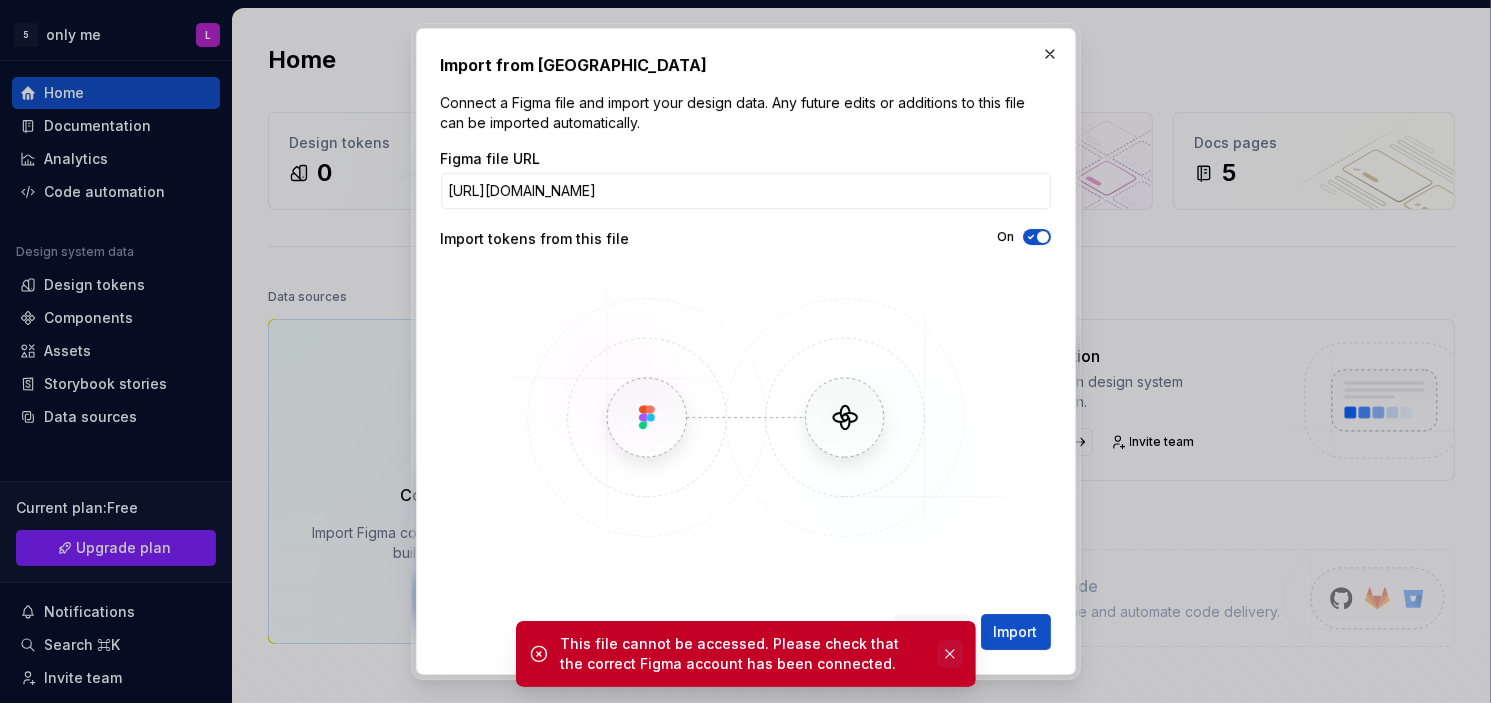 click at bounding box center [950, 654] 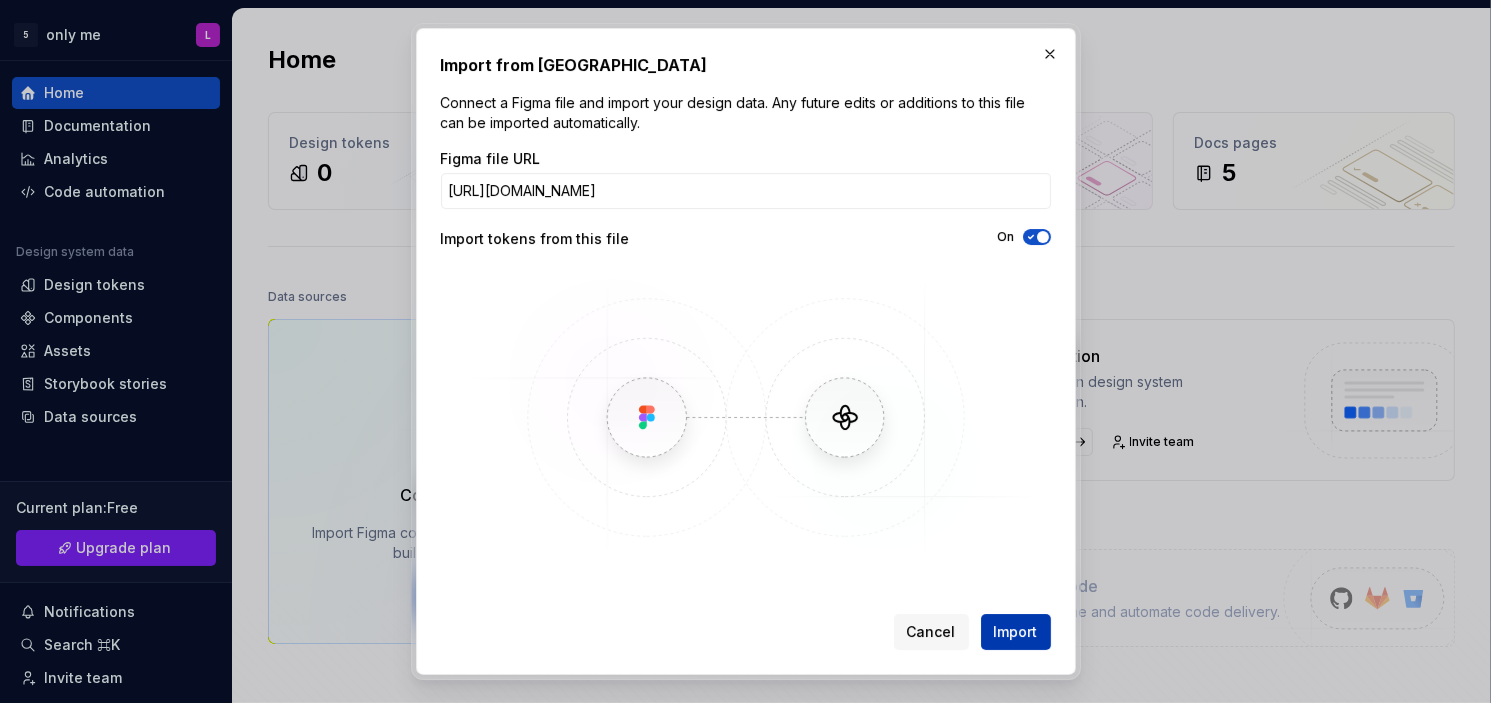 click on "Import" at bounding box center [1016, 632] 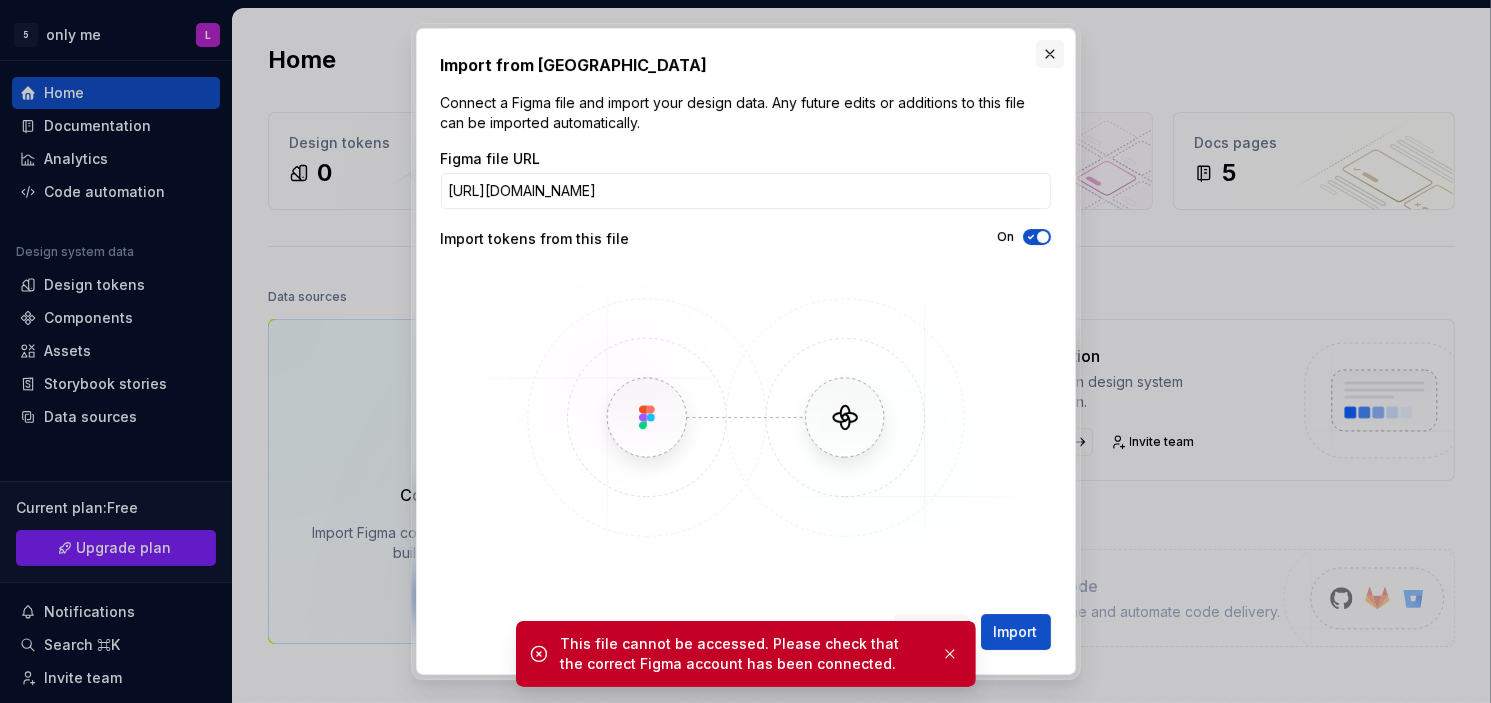 click at bounding box center (1050, 54) 